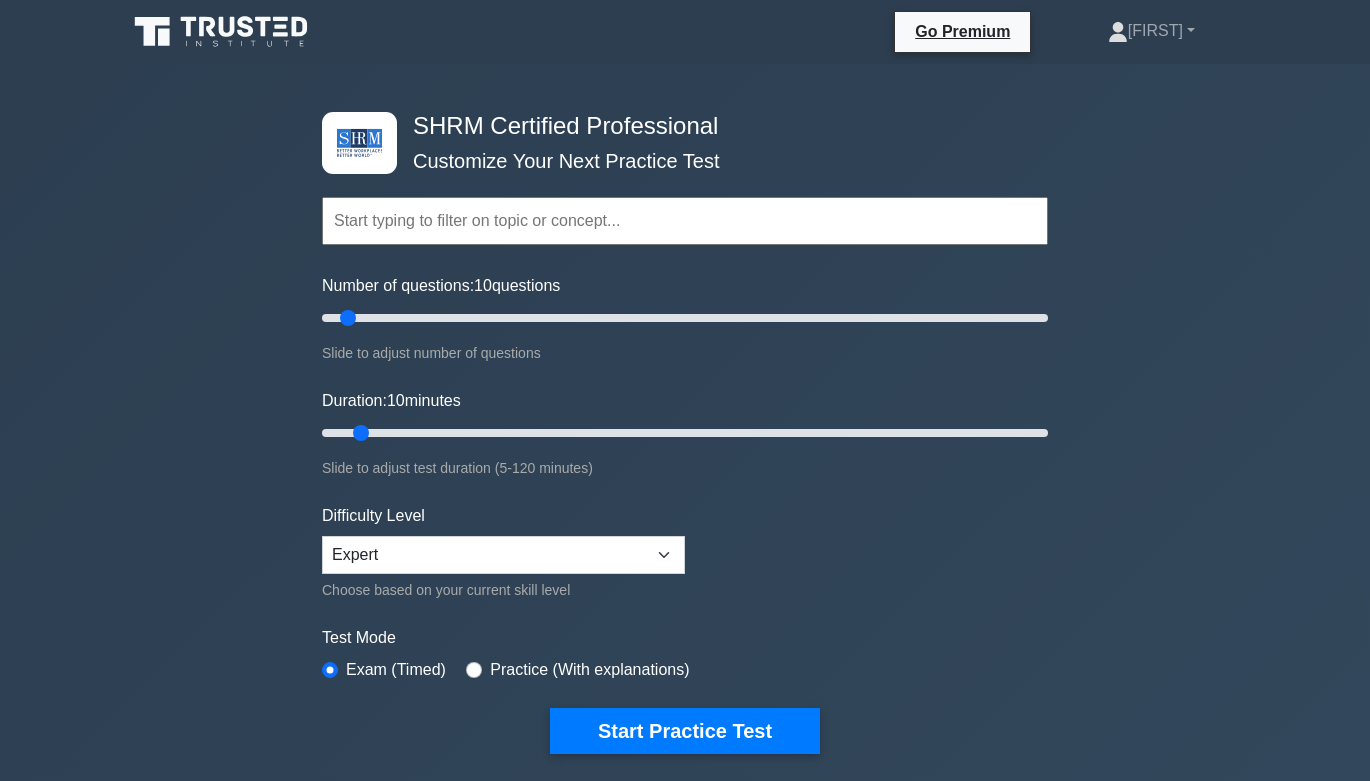 scroll, scrollTop: 0, scrollLeft: 0, axis: both 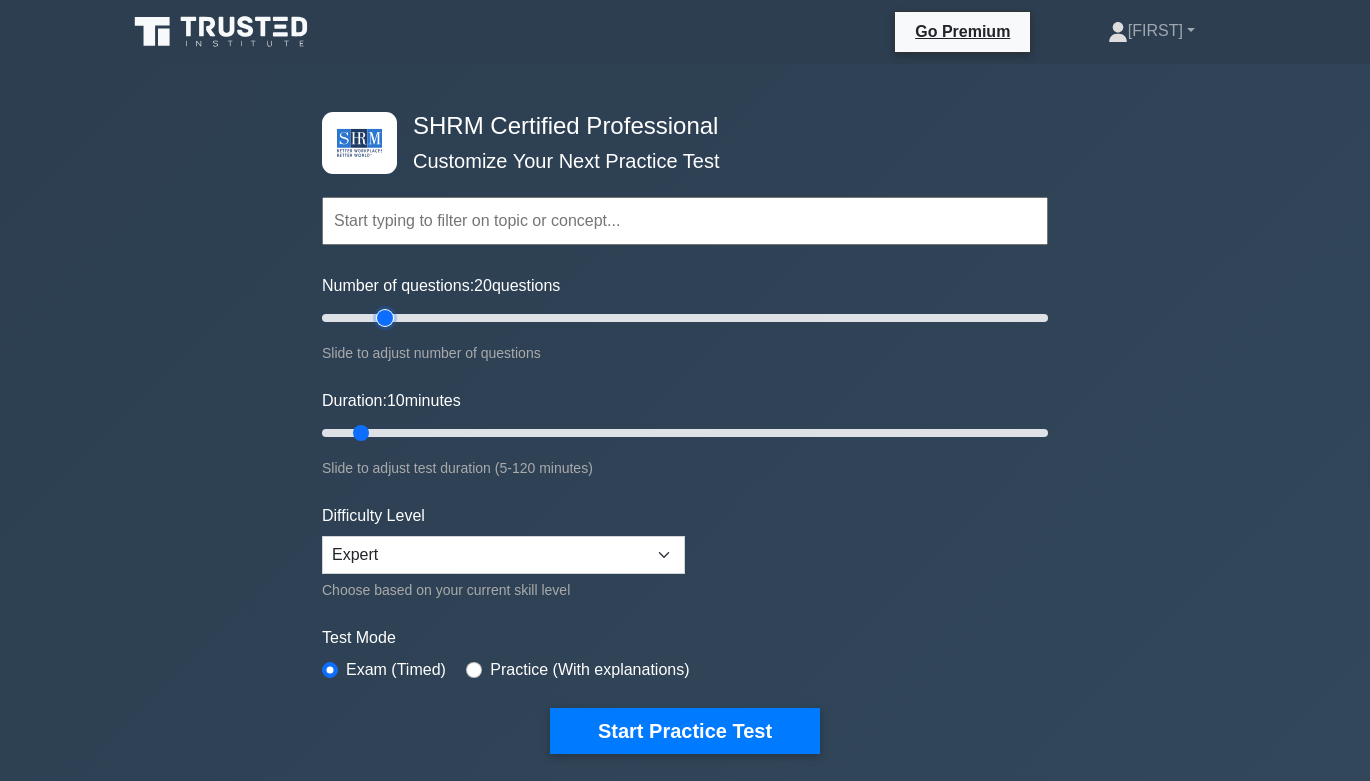 drag, startPoint x: 343, startPoint y: 314, endPoint x: 387, endPoint y: 314, distance: 44 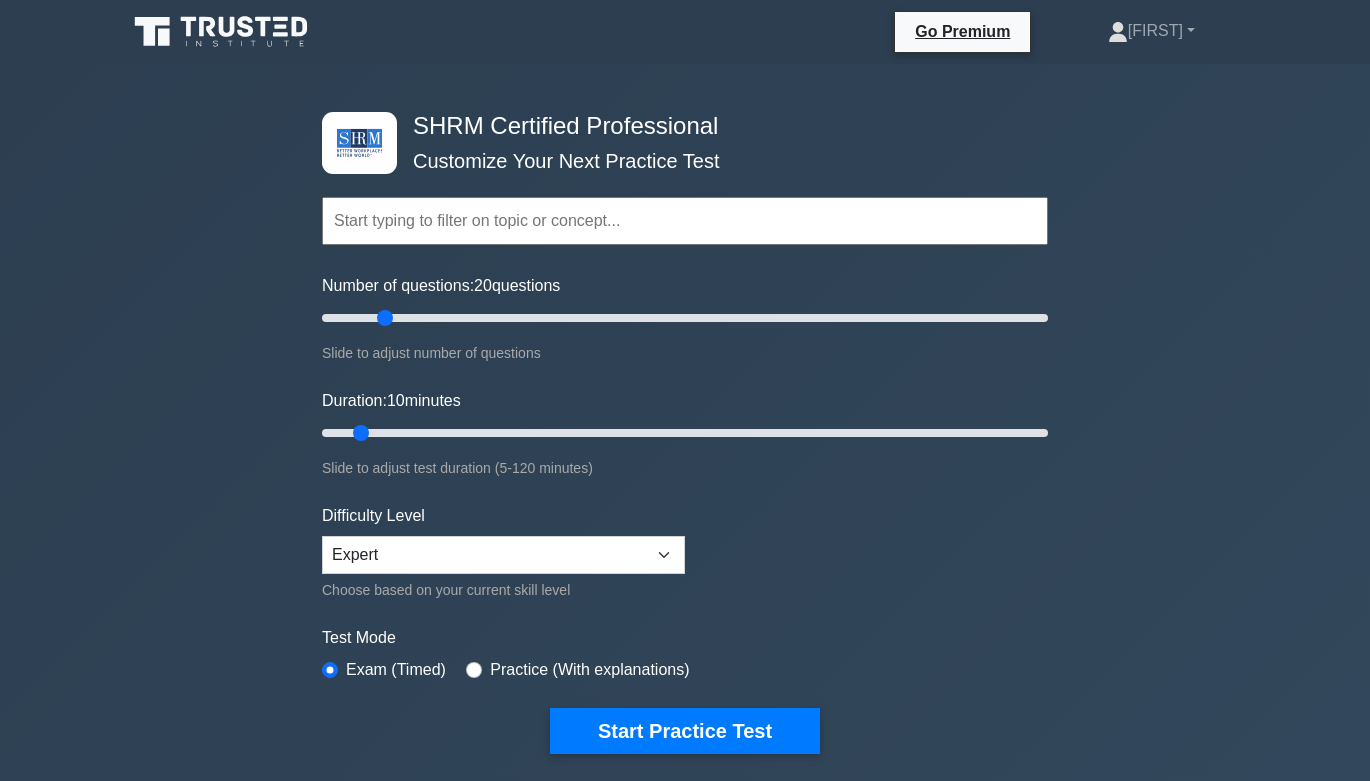 click on "Difficulty Level
Beginner
Intermediate
Expert
Choose based on your current skill level" at bounding box center (503, 553) 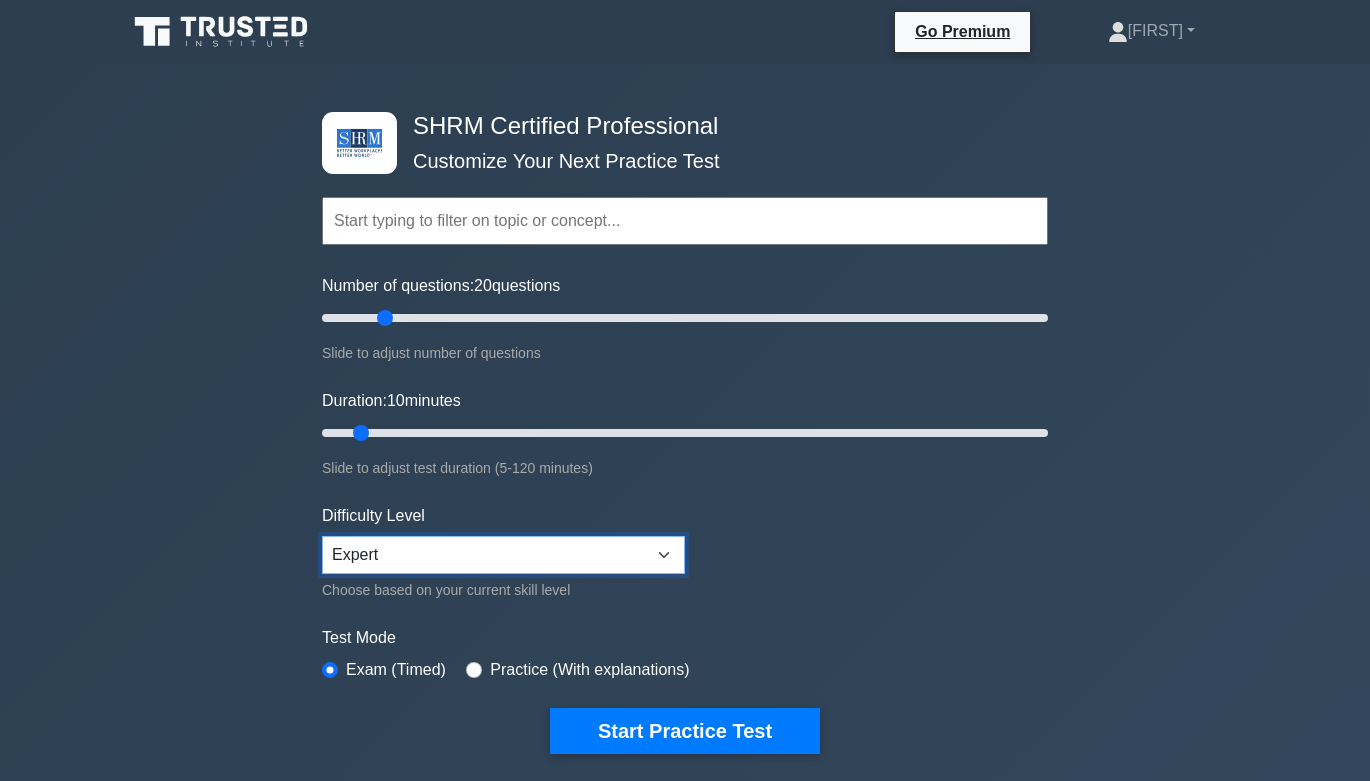 click on "Beginner
Intermediate
Expert" at bounding box center [503, 555] 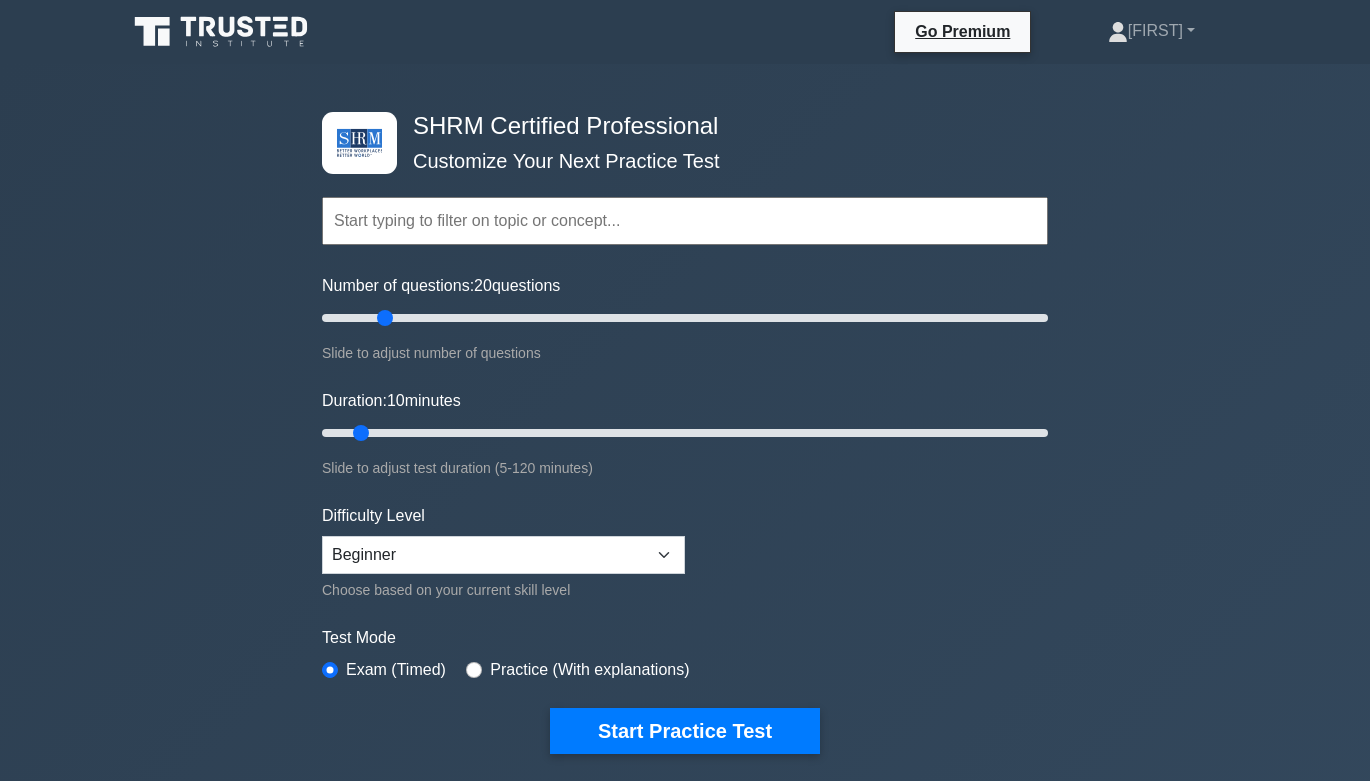 click on "Difficulty Level" at bounding box center [373, 516] 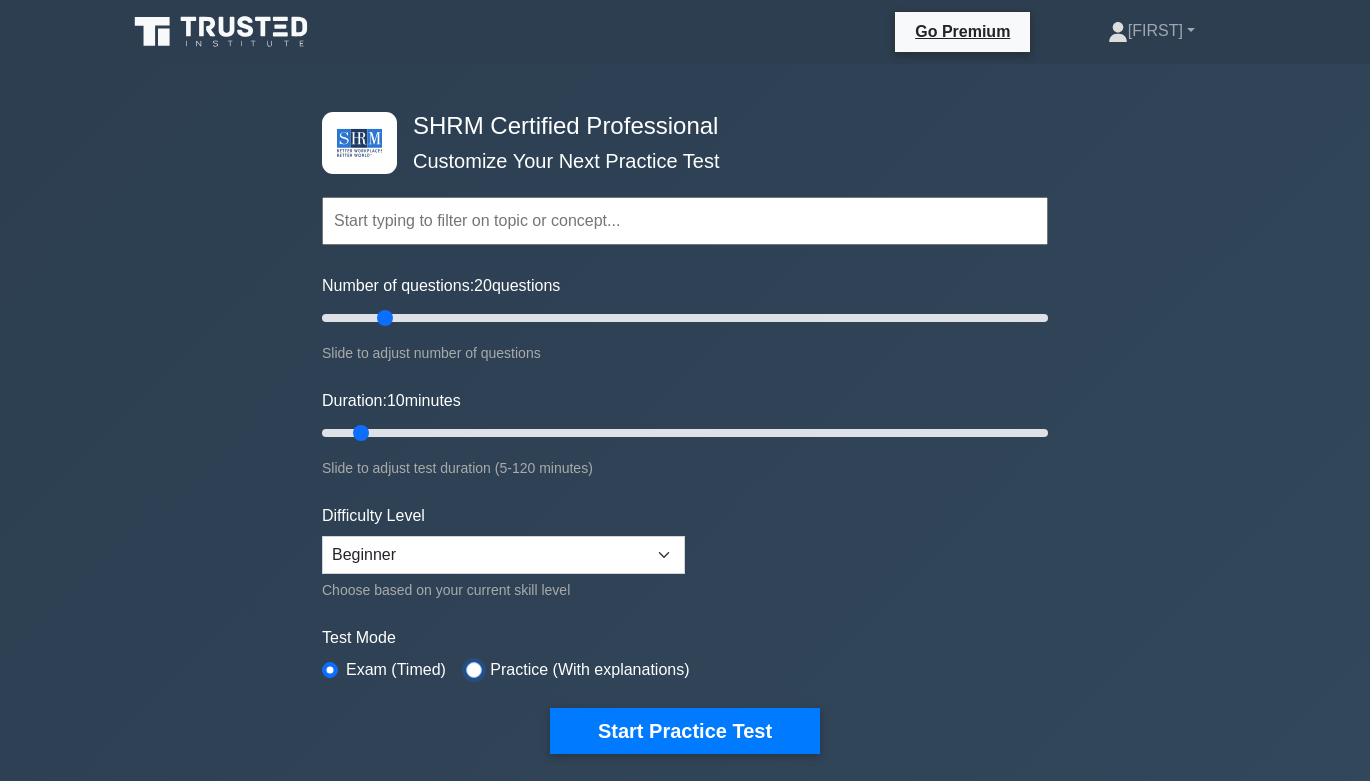 click at bounding box center [474, 670] 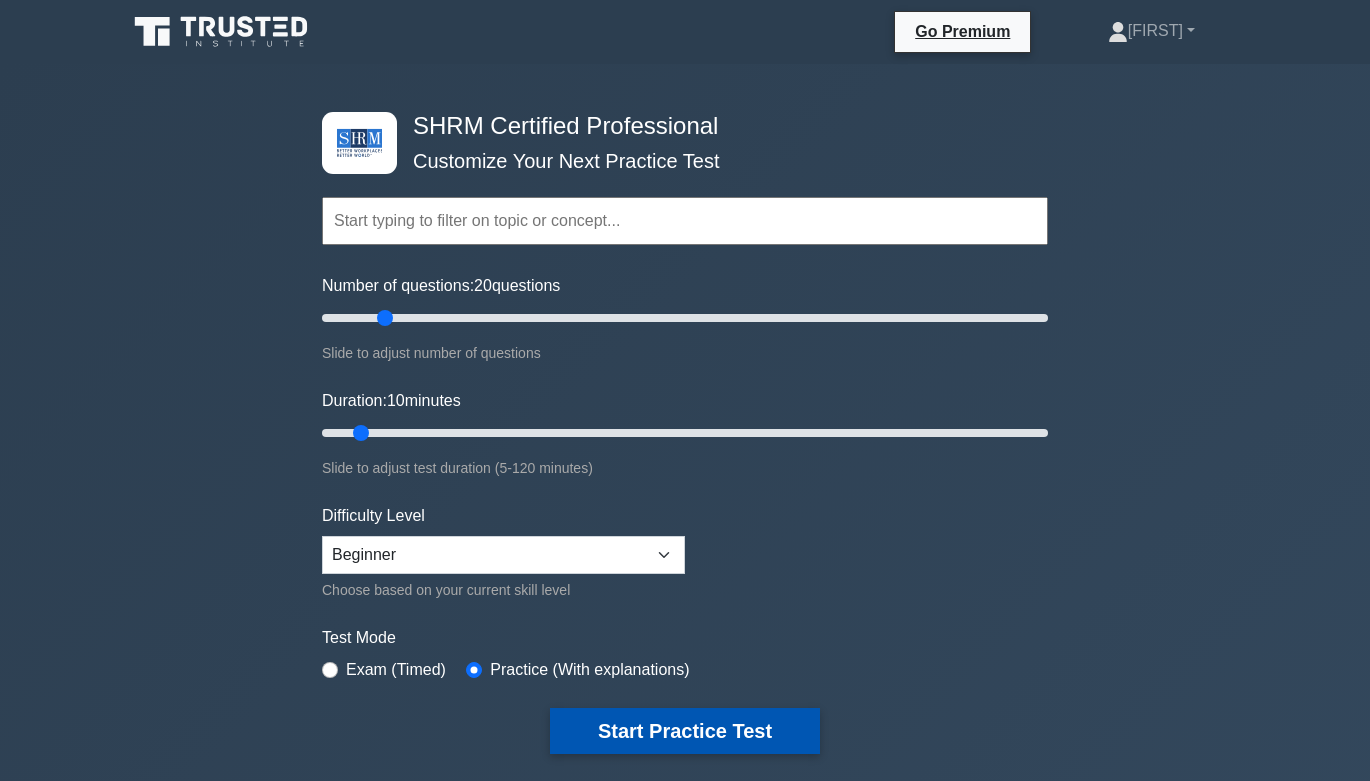 click on "Start Practice Test" at bounding box center [685, 731] 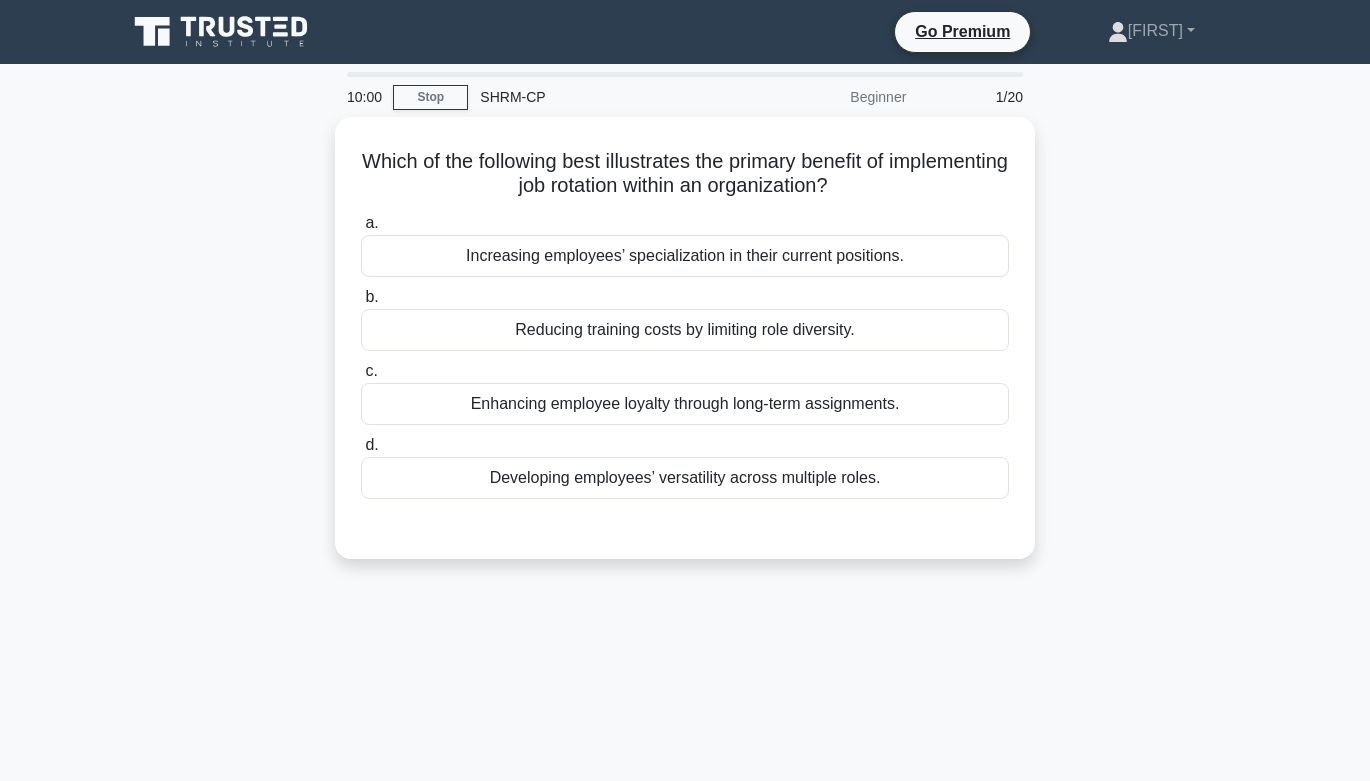scroll, scrollTop: 0, scrollLeft: 0, axis: both 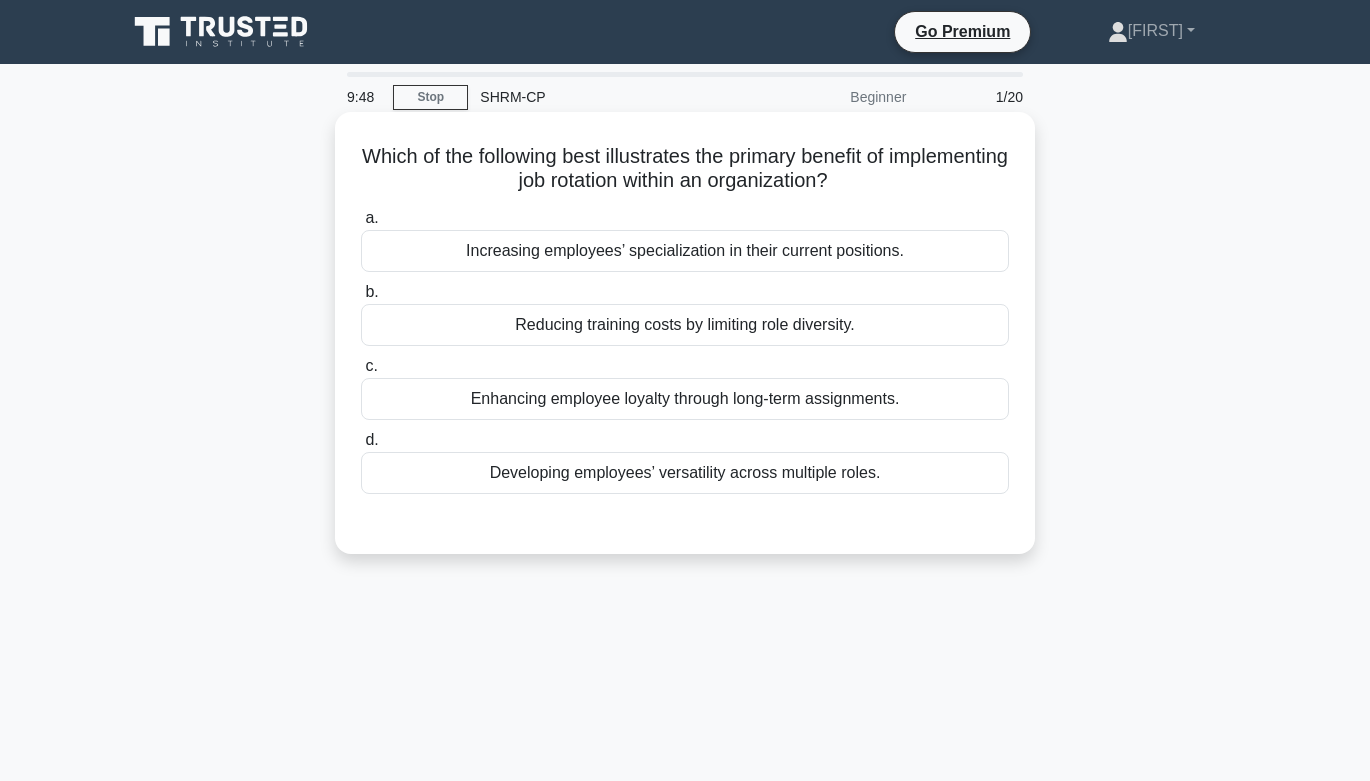click on "Developing employees’ versatility across multiple roles." at bounding box center [685, 473] 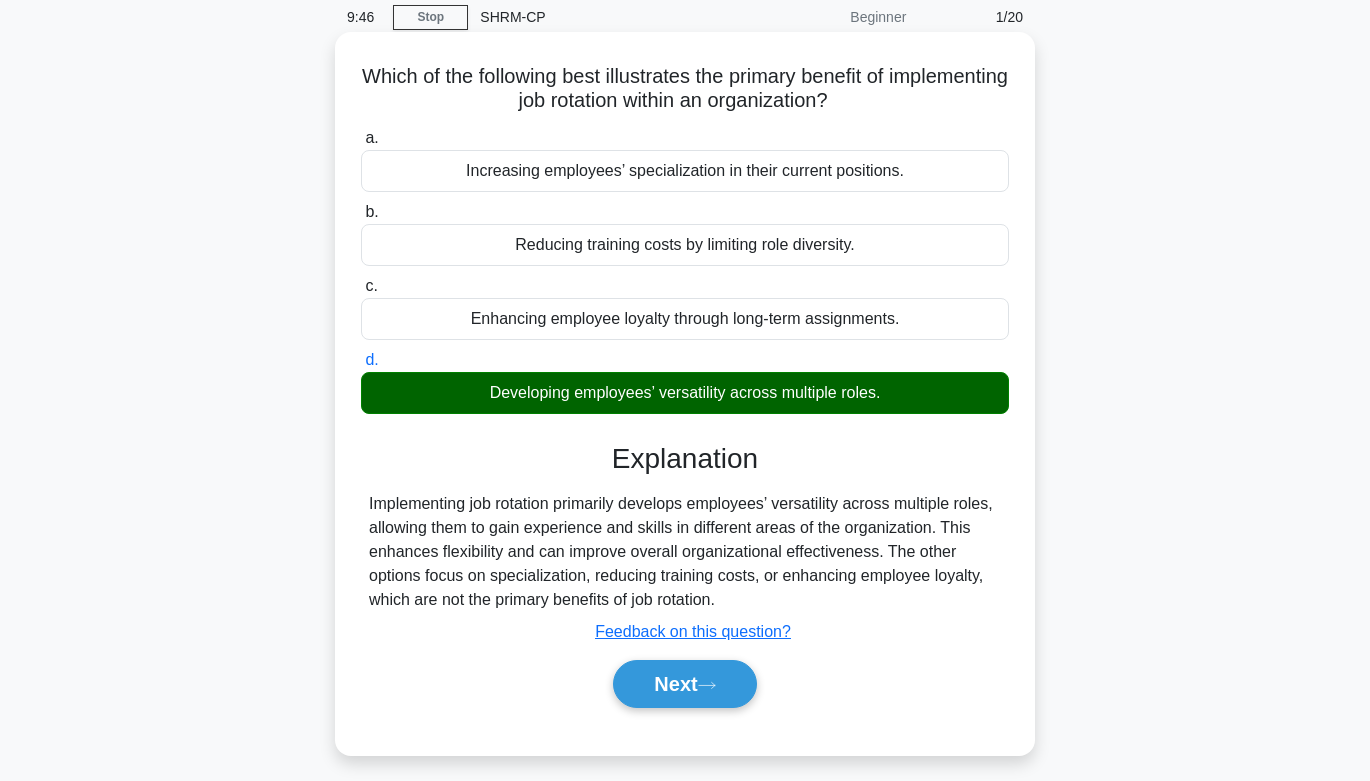 scroll, scrollTop: 101, scrollLeft: 0, axis: vertical 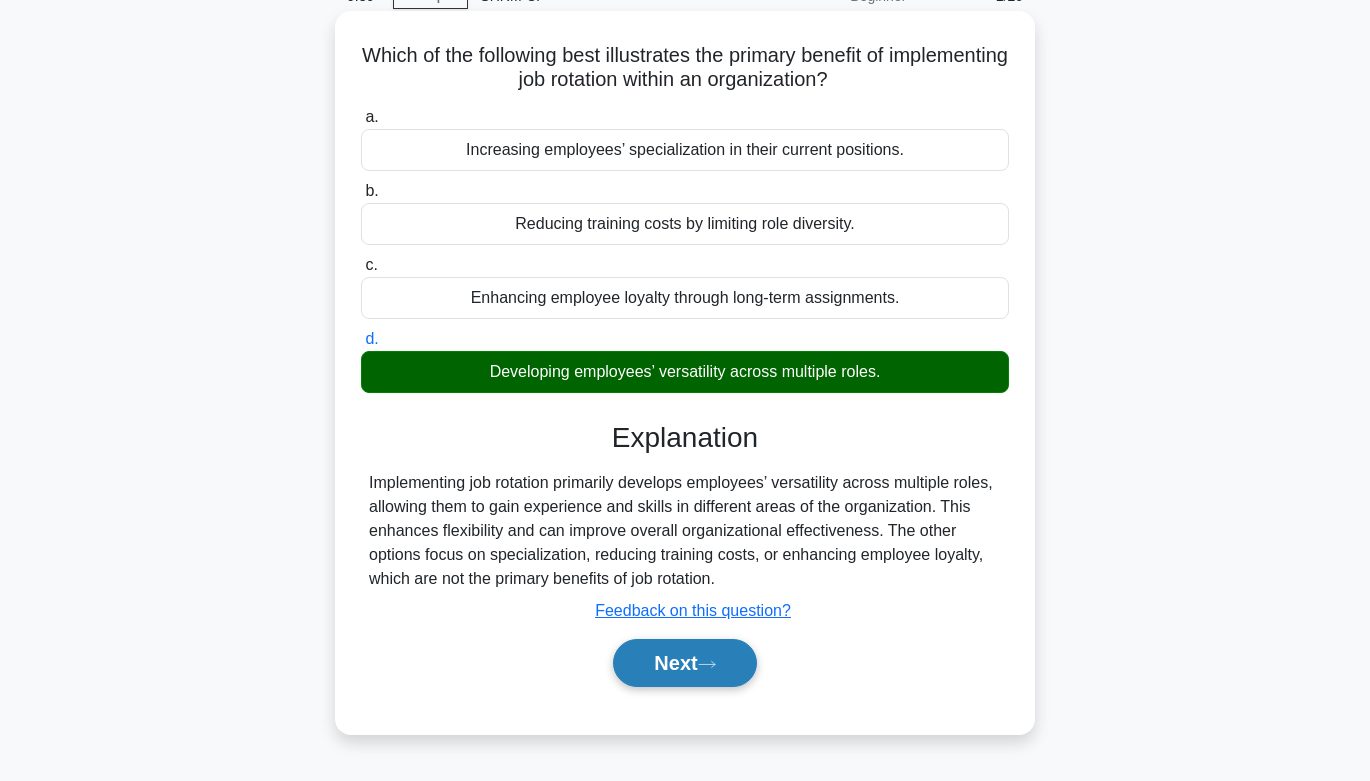 click on "Next" at bounding box center (684, 663) 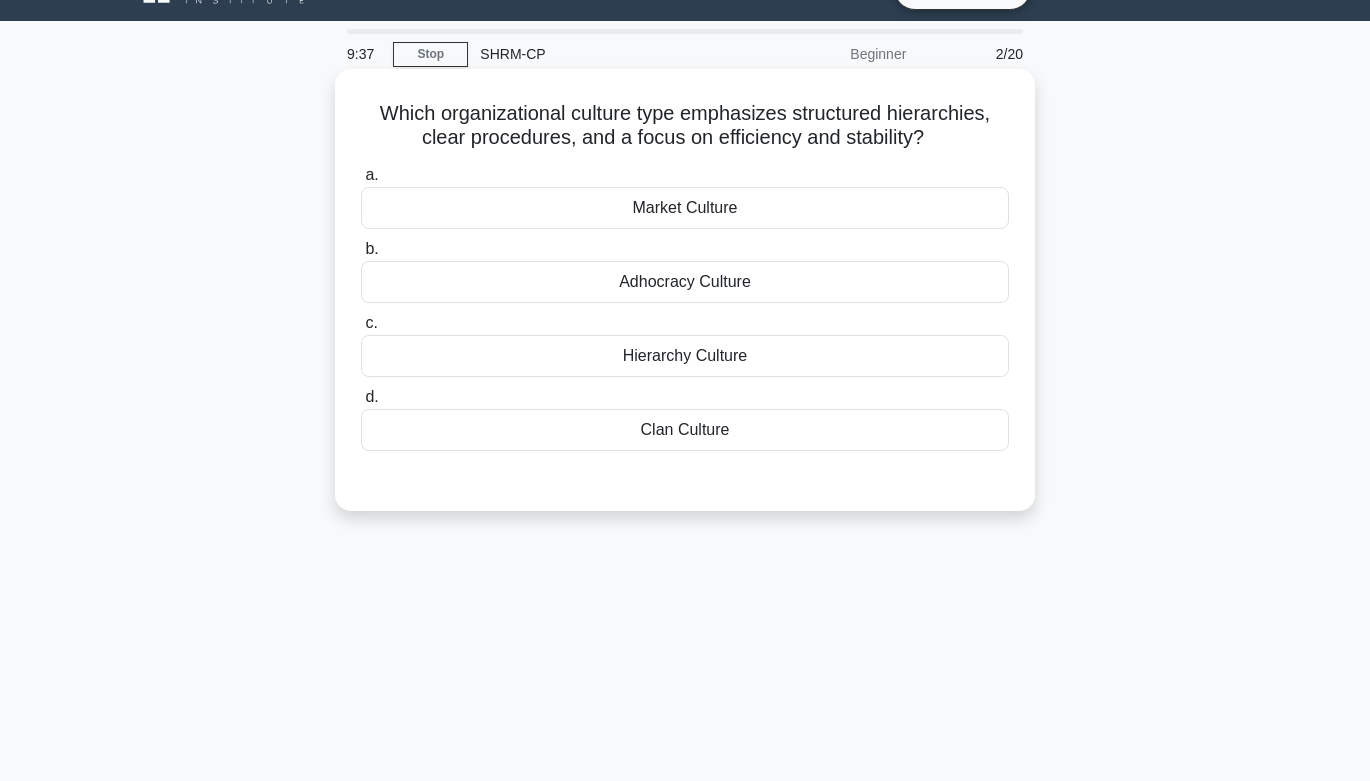 scroll, scrollTop: 40, scrollLeft: 0, axis: vertical 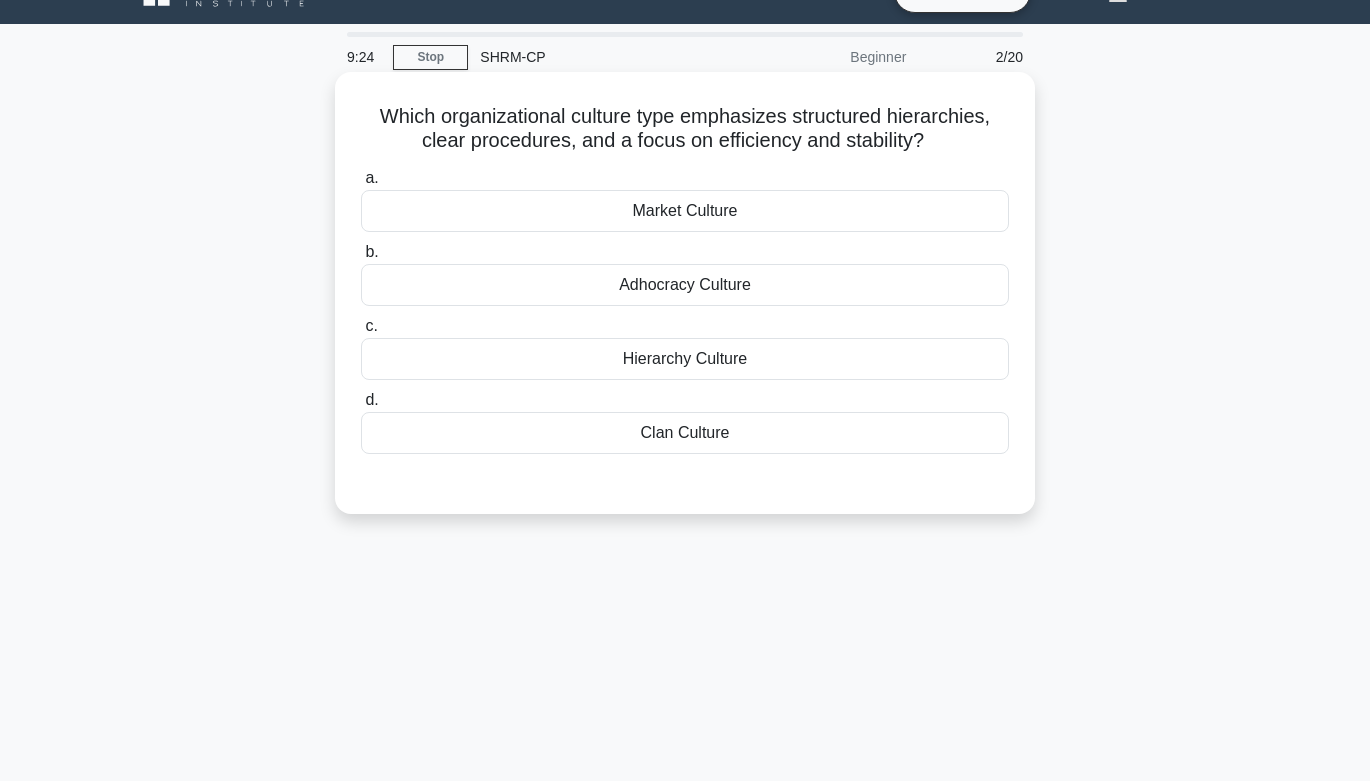 click on "Hierarchy Culture" at bounding box center (685, 359) 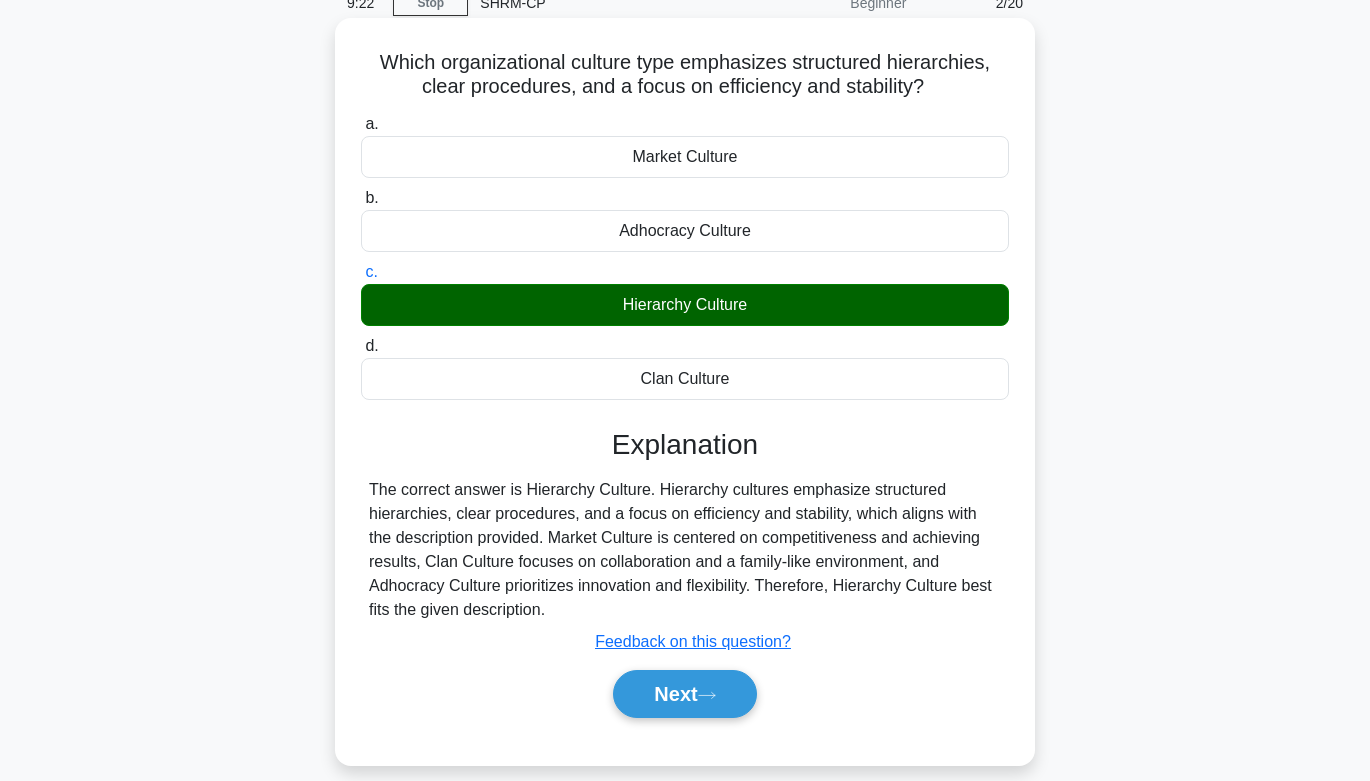scroll, scrollTop: 95, scrollLeft: 0, axis: vertical 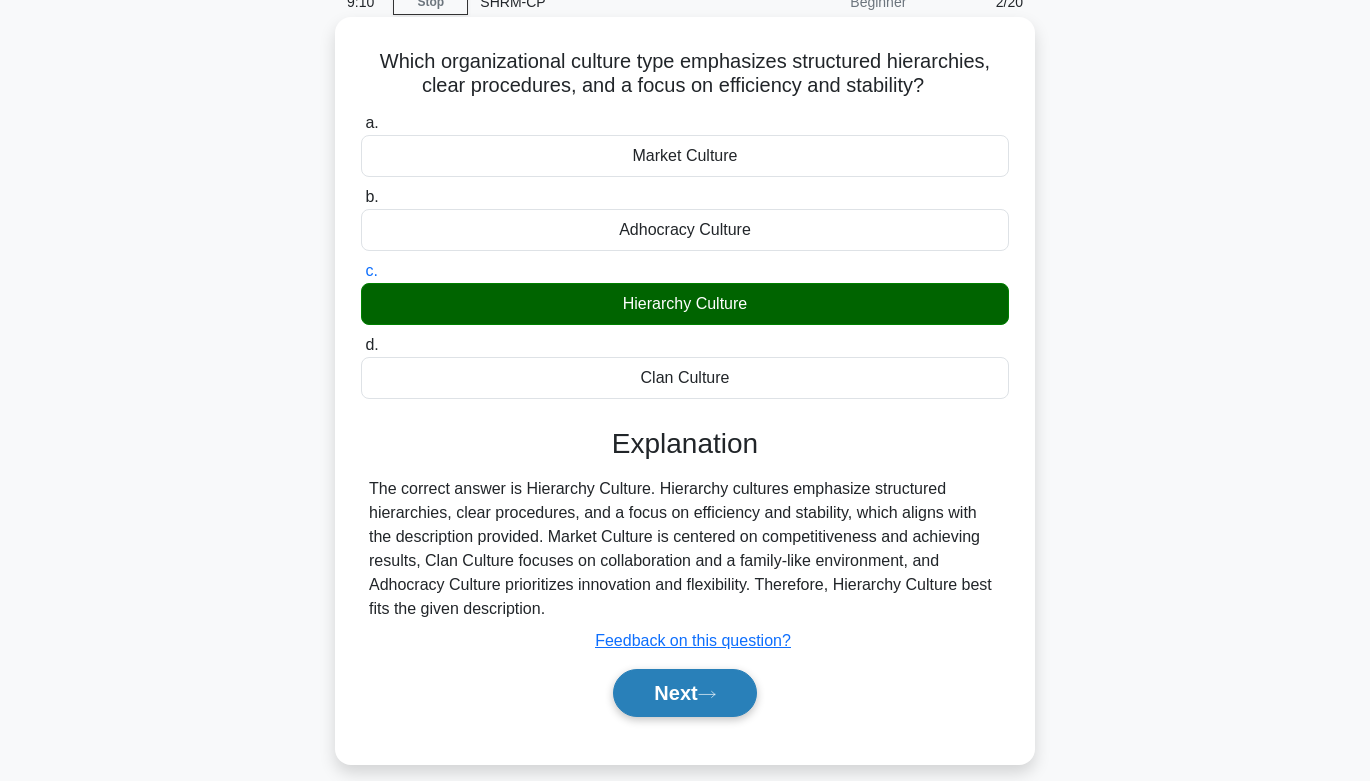 click 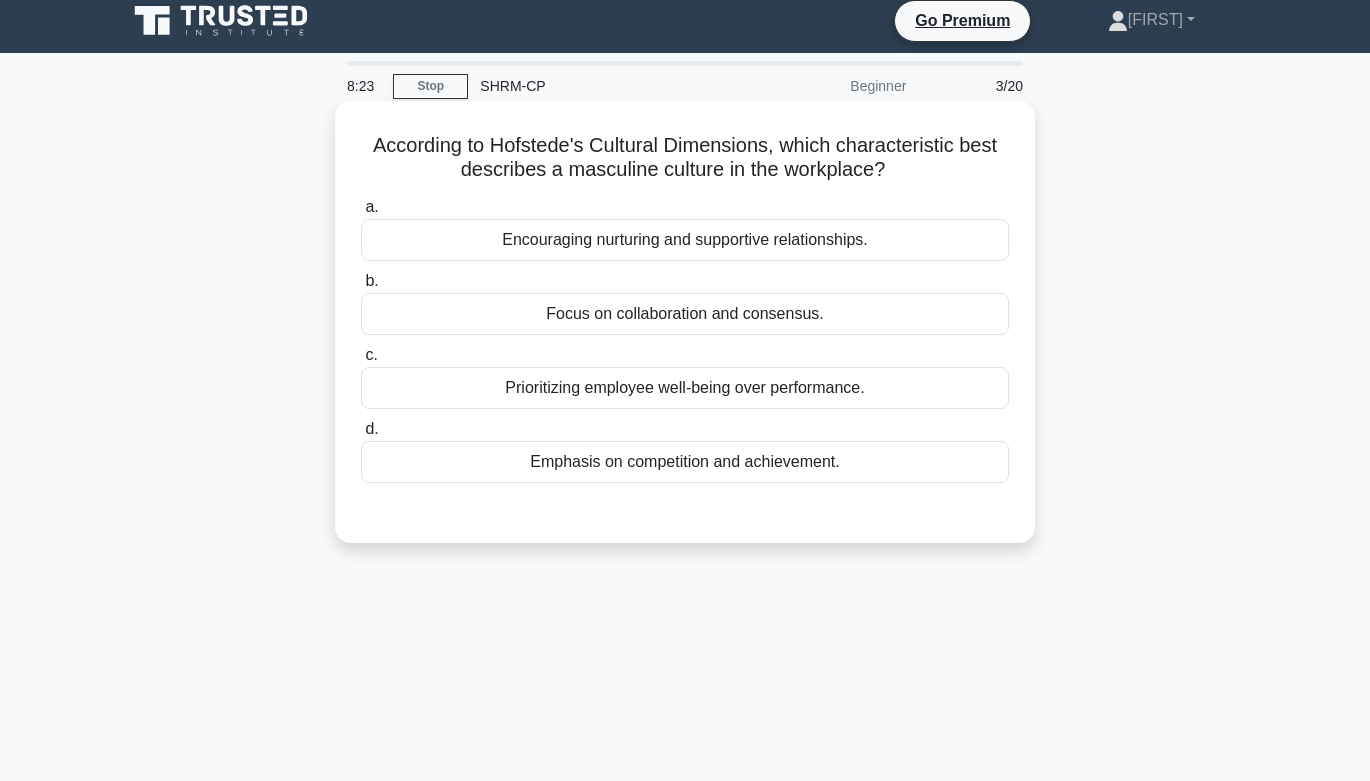 scroll, scrollTop: 0, scrollLeft: 0, axis: both 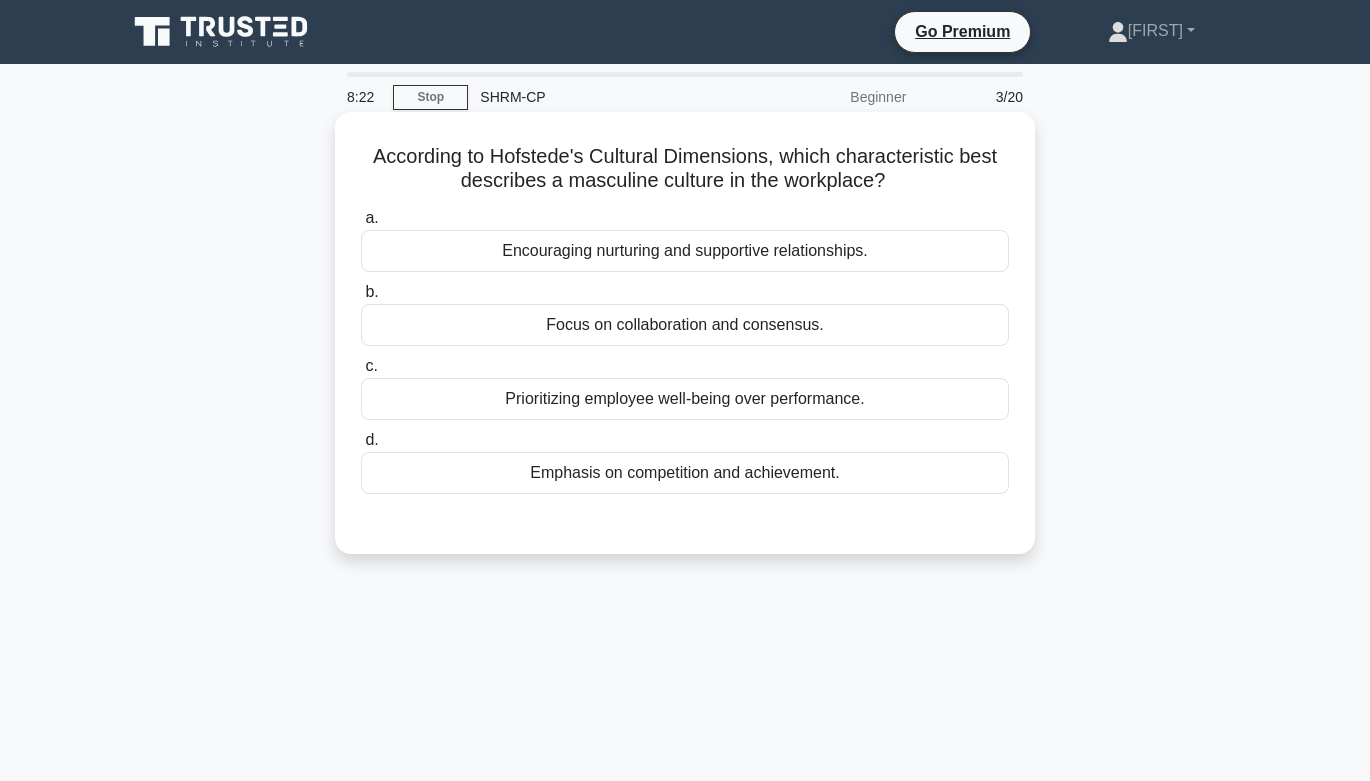 click on "Emphasis on competition and achievement." at bounding box center [685, 473] 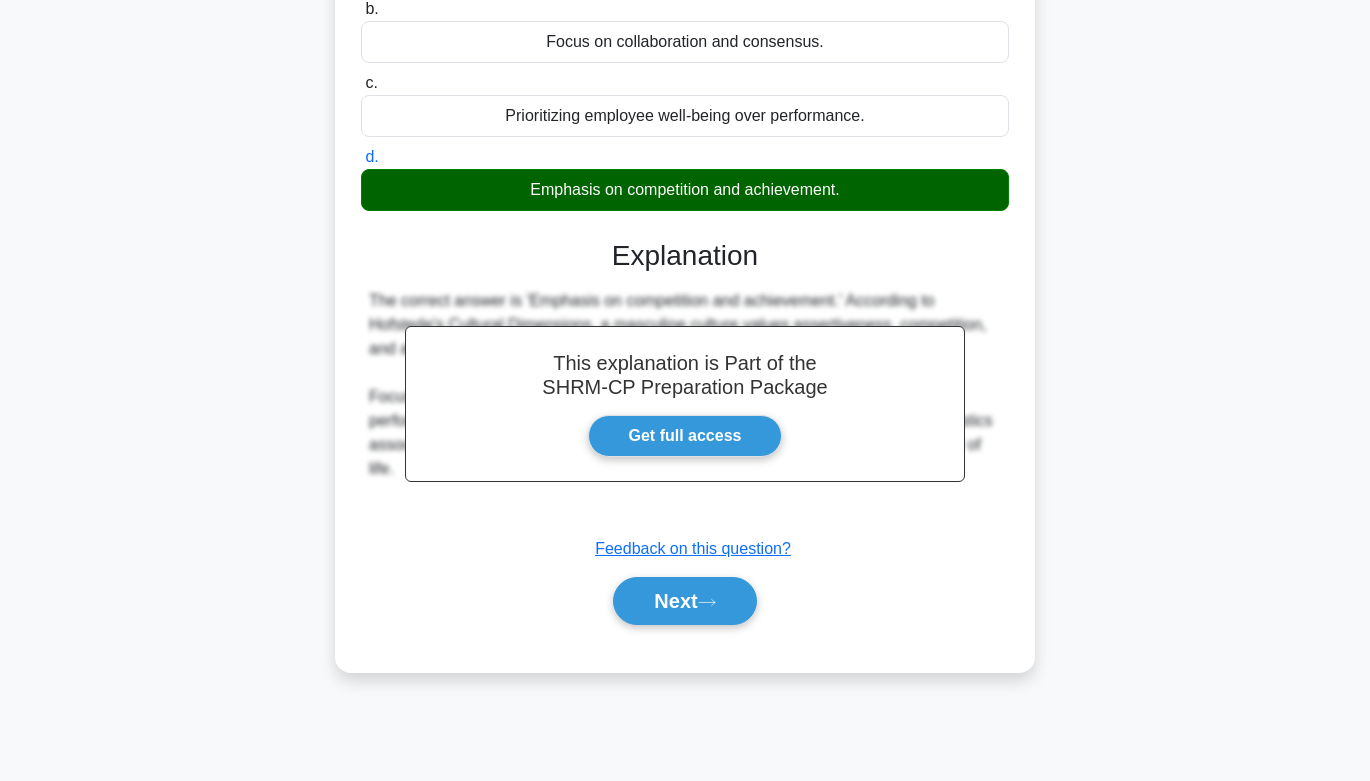 scroll, scrollTop: 290, scrollLeft: 0, axis: vertical 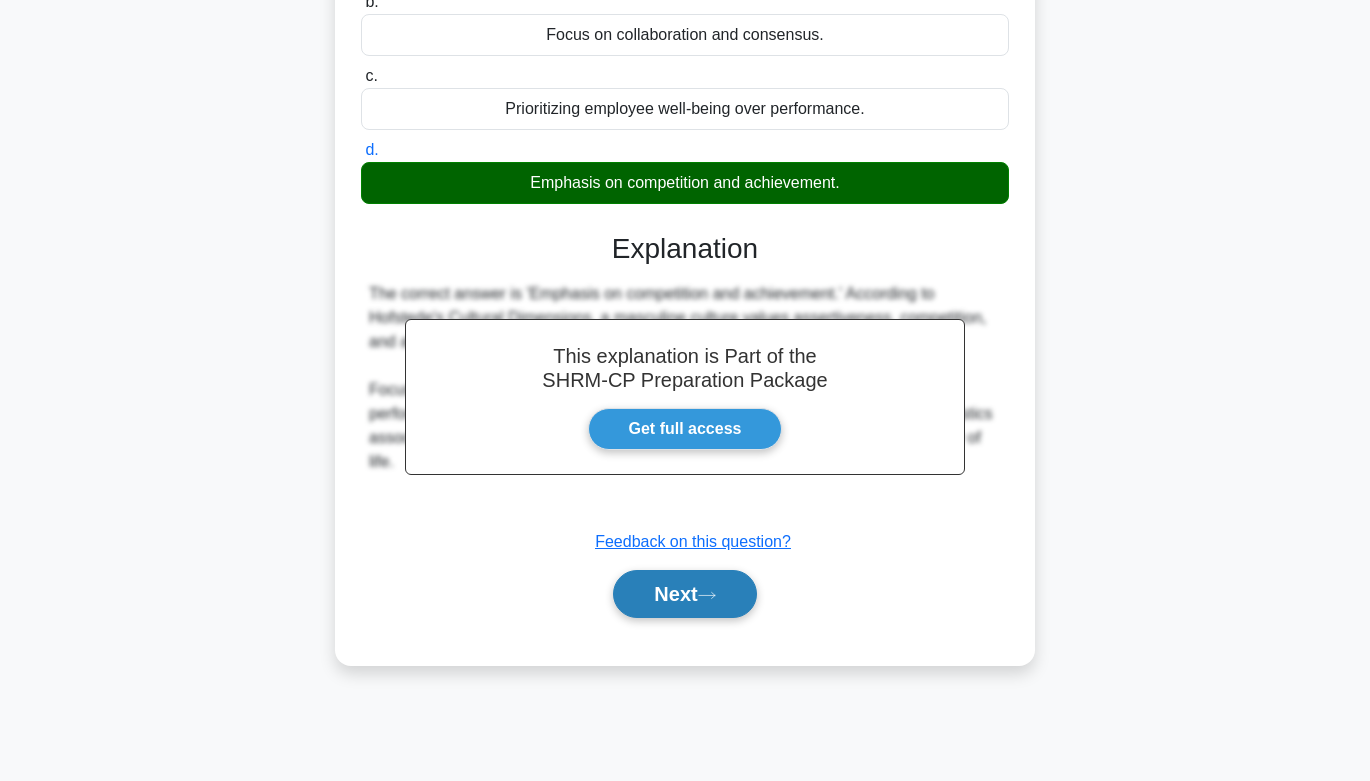 click 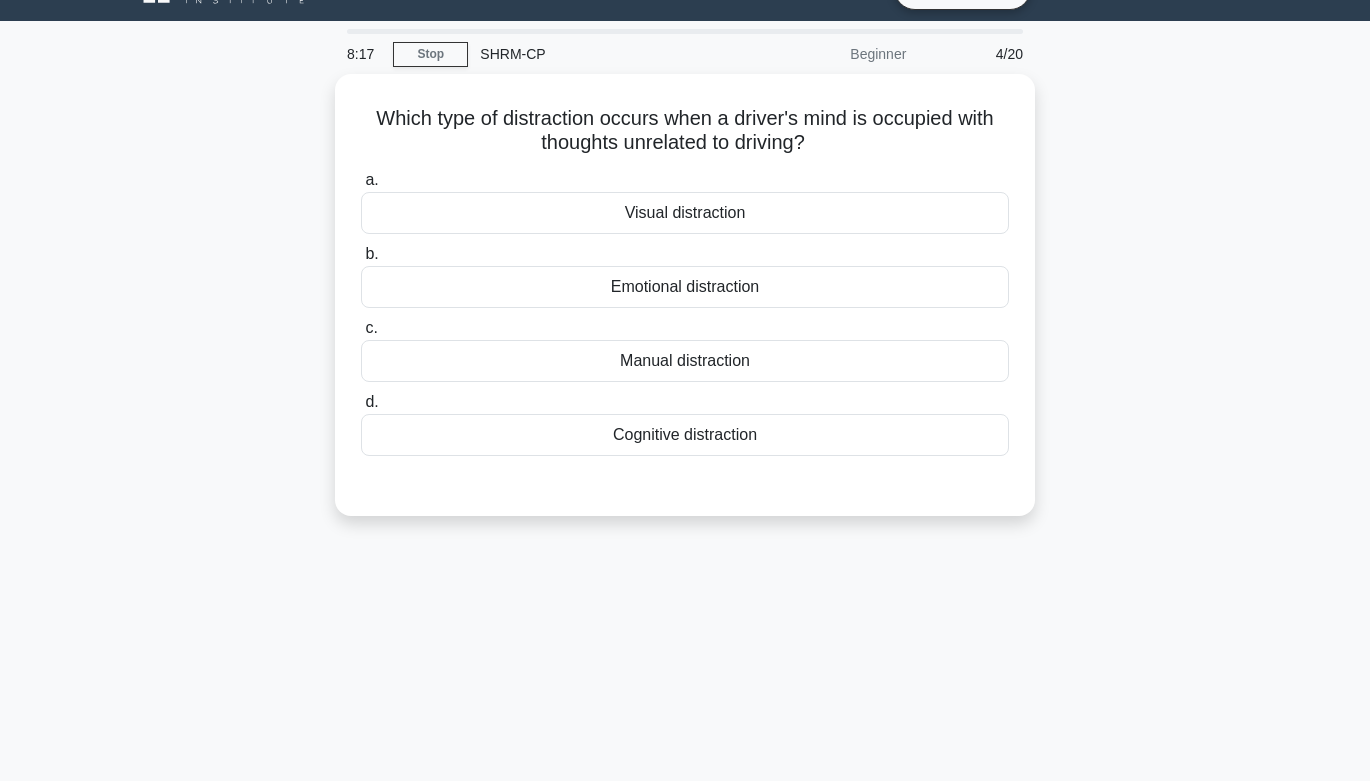 scroll, scrollTop: 39, scrollLeft: 0, axis: vertical 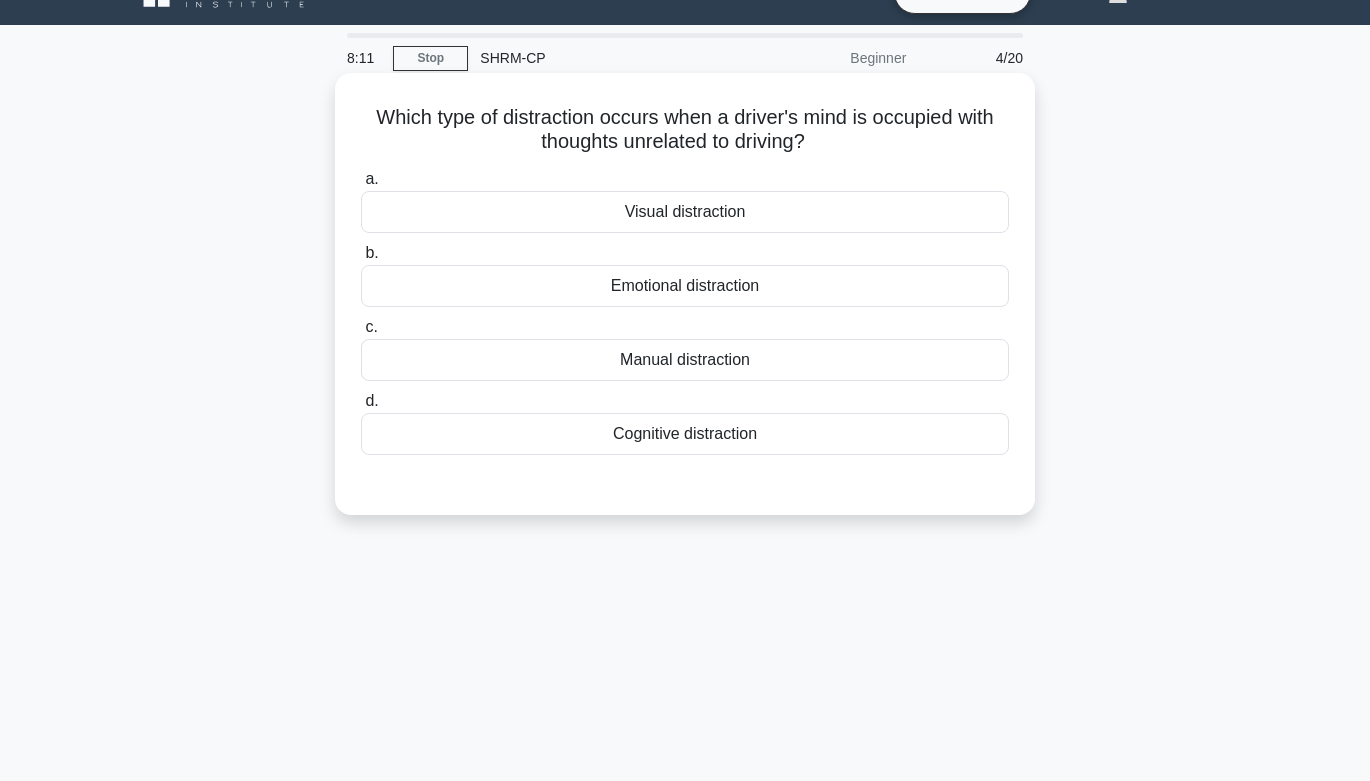 click on "Cognitive distraction" at bounding box center (685, 434) 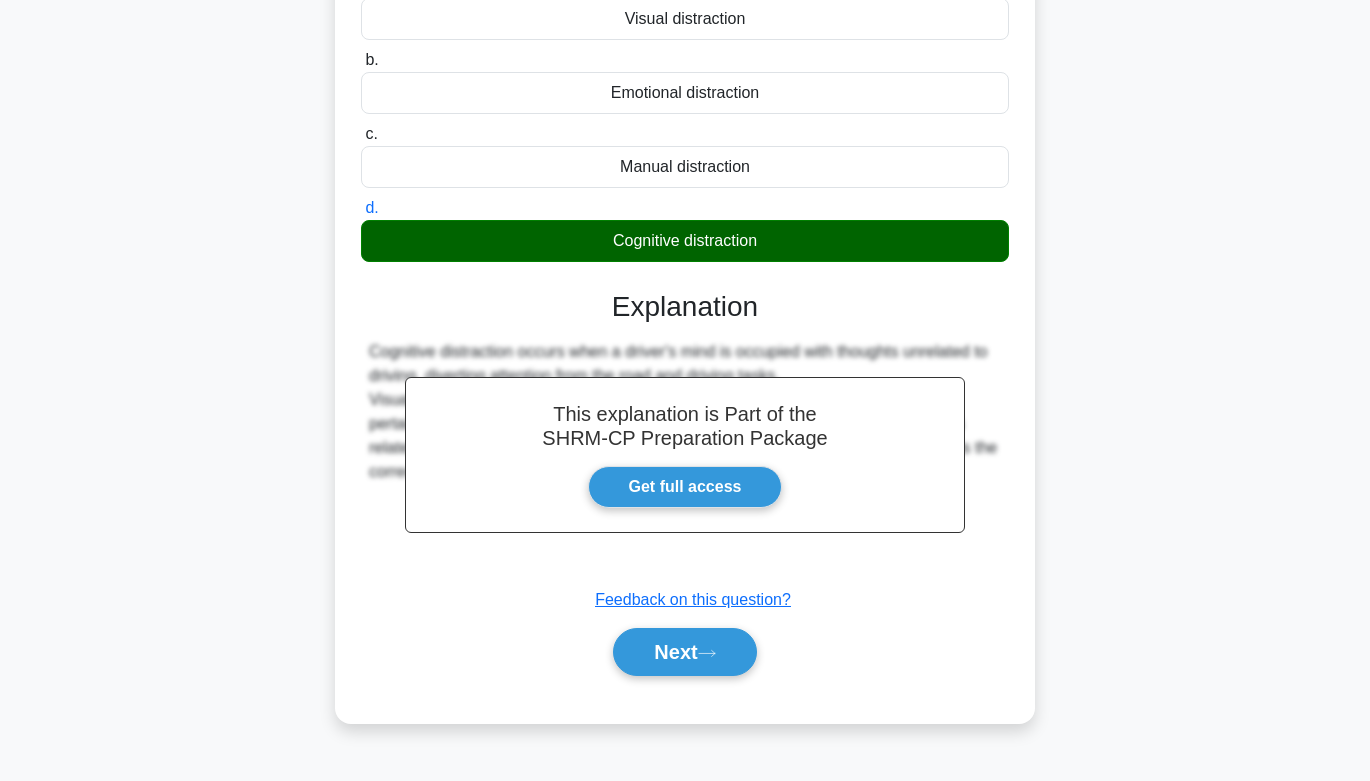 scroll, scrollTop: 287, scrollLeft: 0, axis: vertical 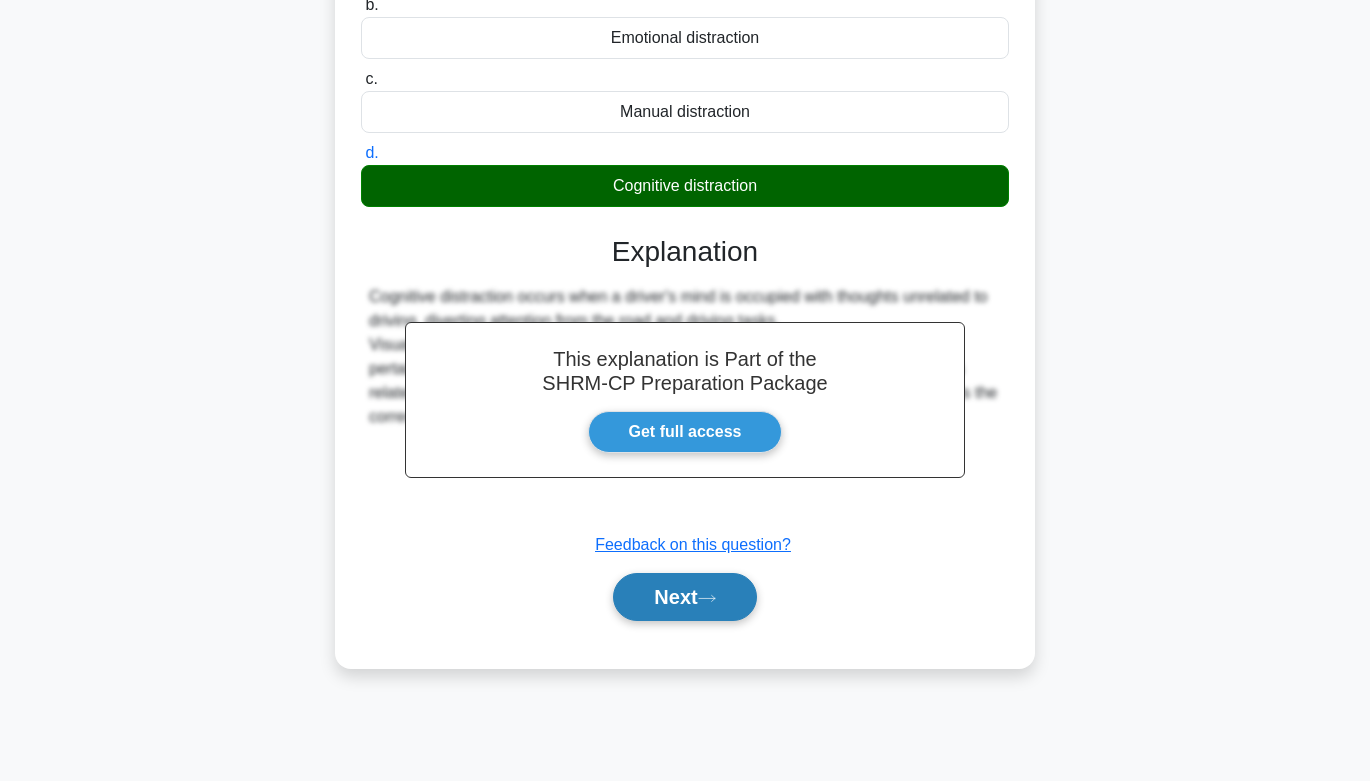 click on "Next" at bounding box center (684, 597) 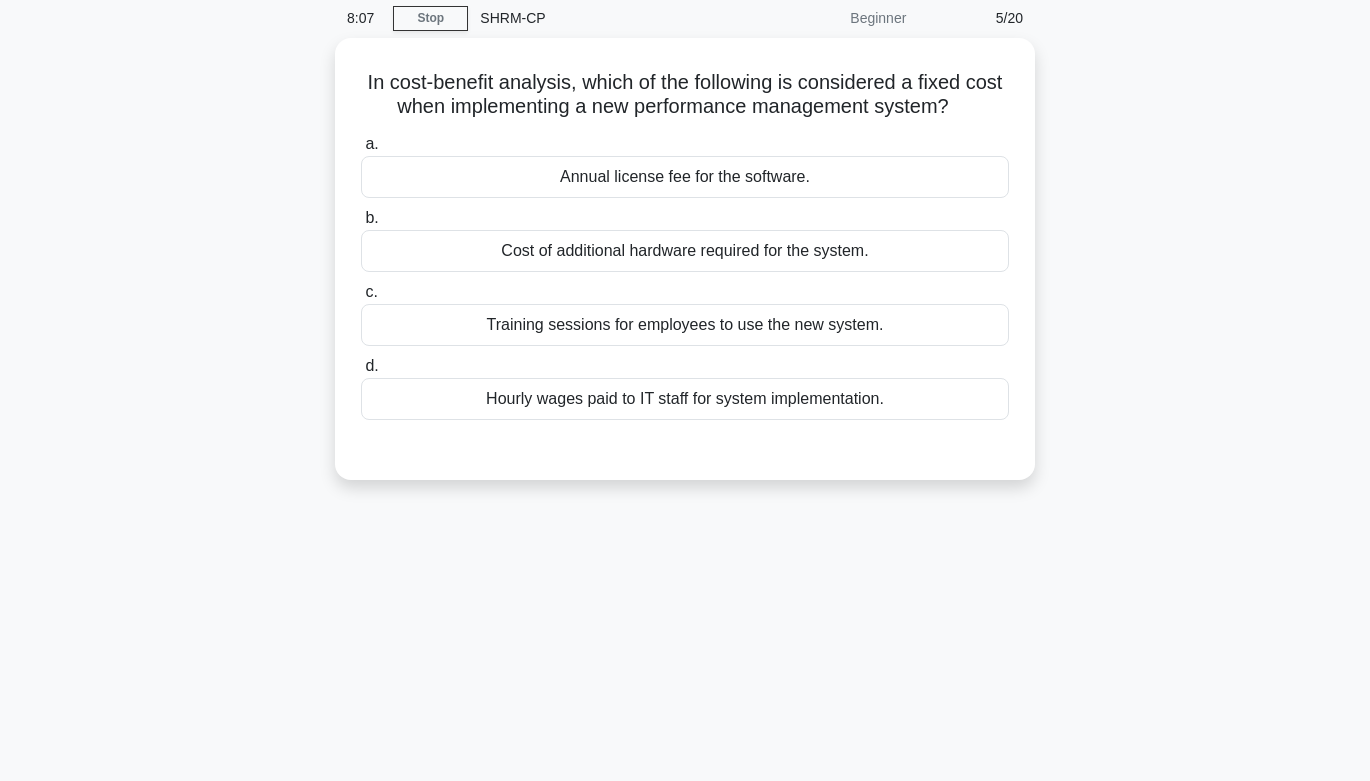 scroll, scrollTop: 77, scrollLeft: 0, axis: vertical 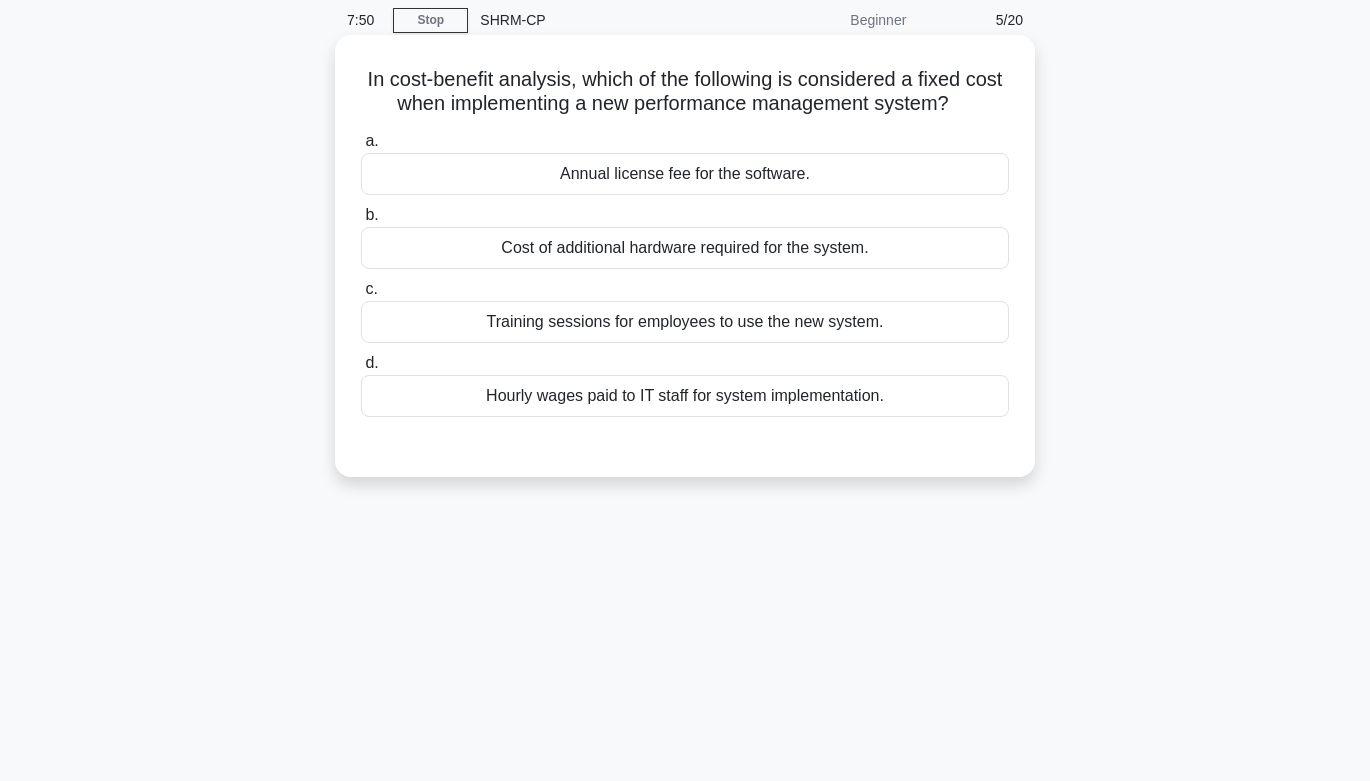 click on "Annual license fee for the software." at bounding box center (685, 174) 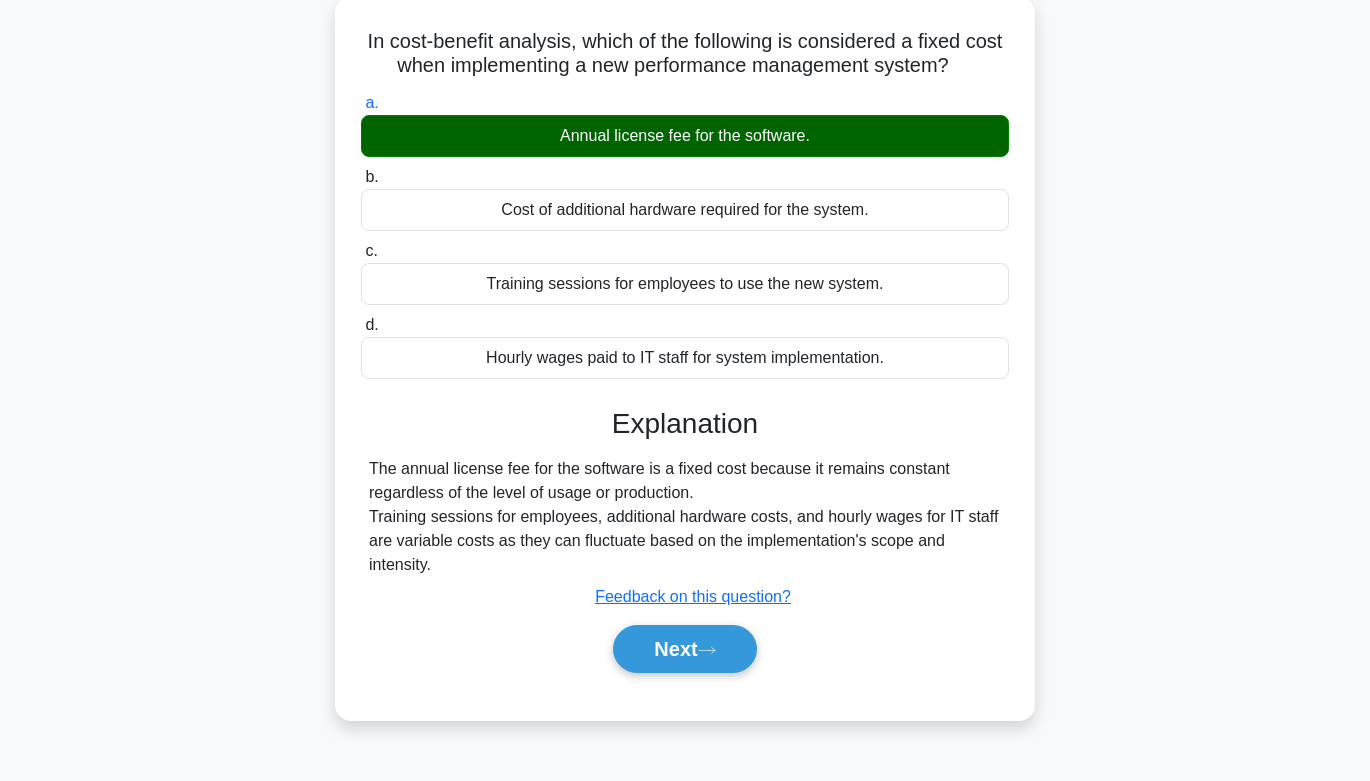 scroll, scrollTop: 118, scrollLeft: 0, axis: vertical 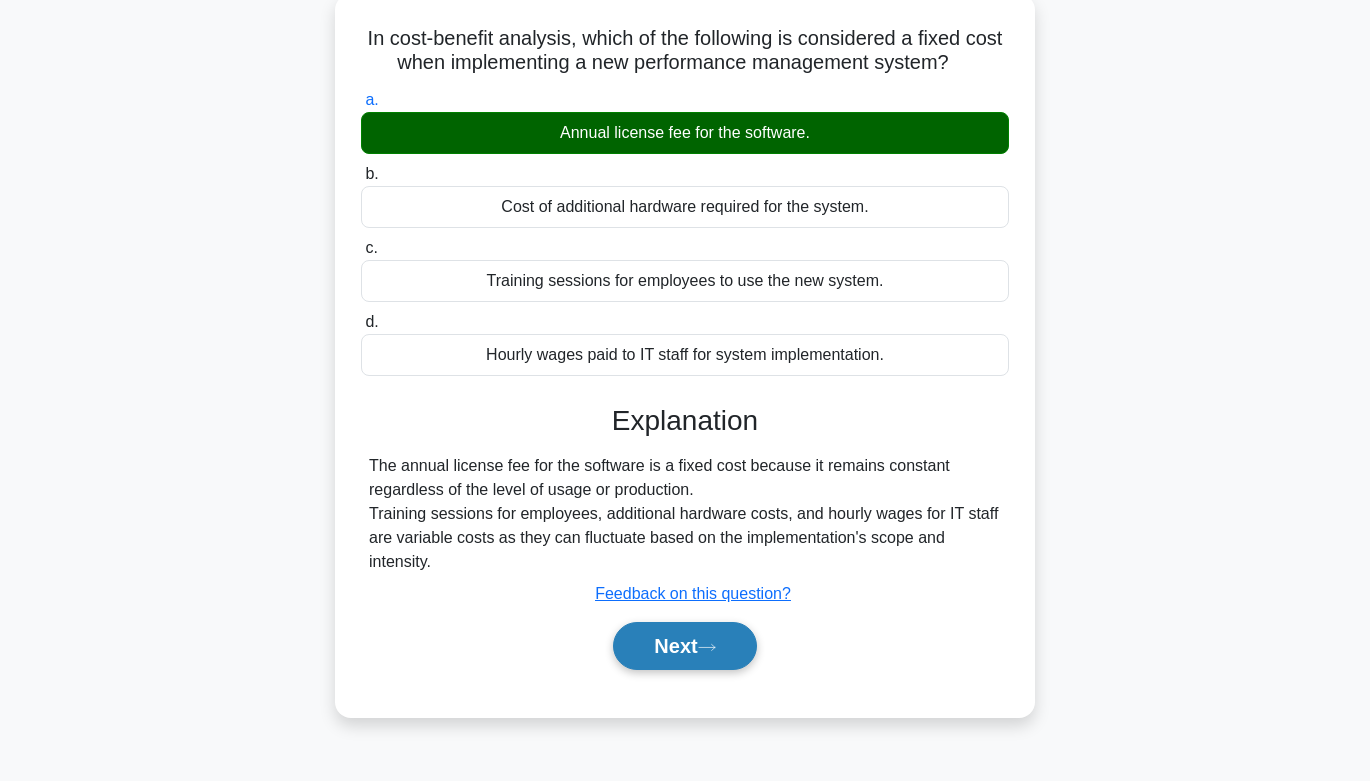 click on "Next" at bounding box center (684, 646) 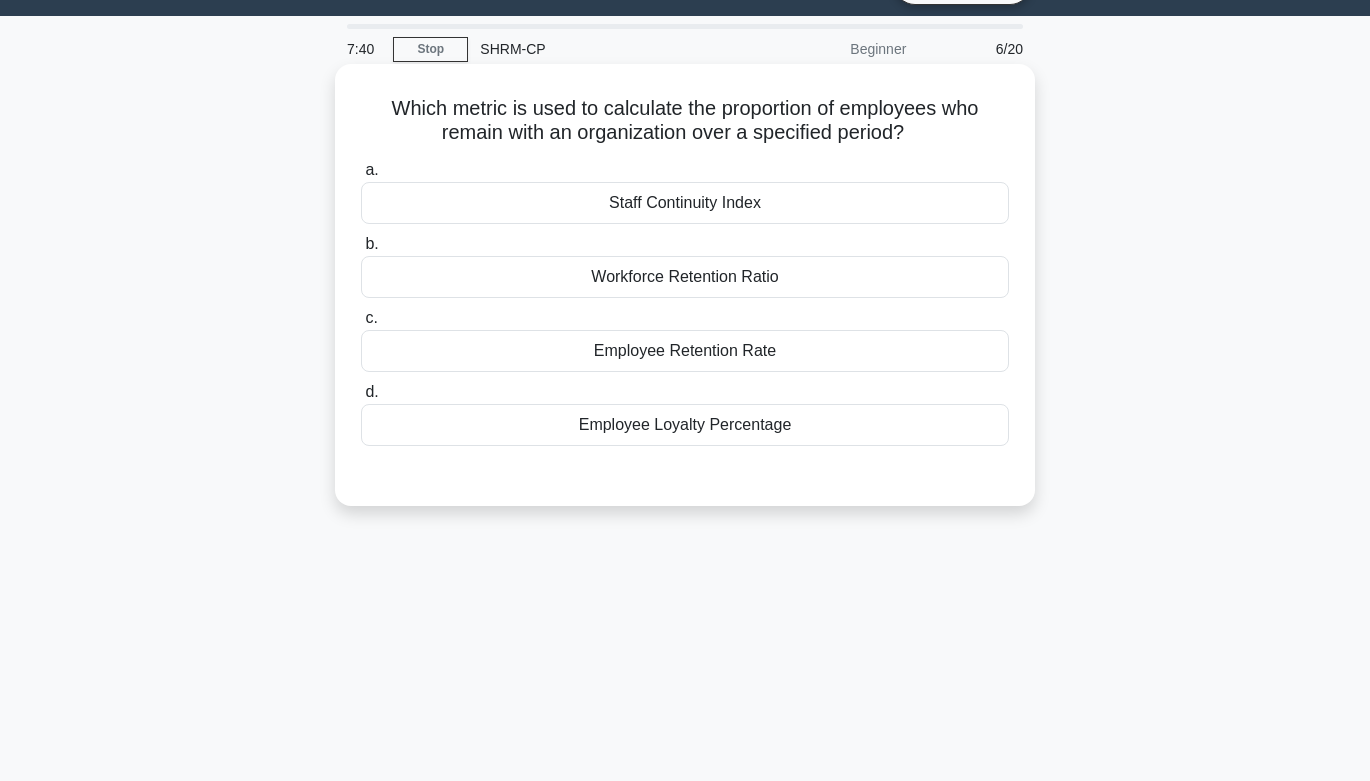 scroll, scrollTop: 45, scrollLeft: 0, axis: vertical 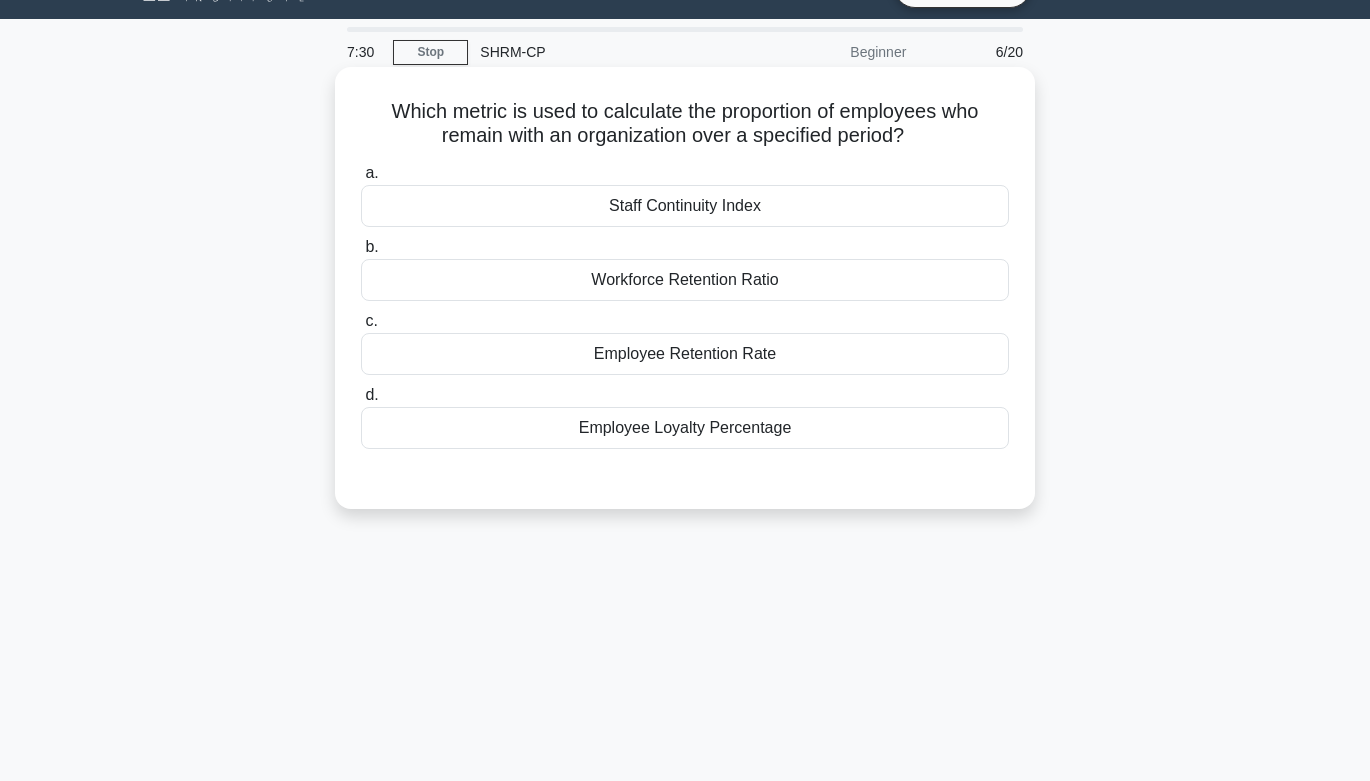 click on "Employee Retention Rate" at bounding box center (685, 354) 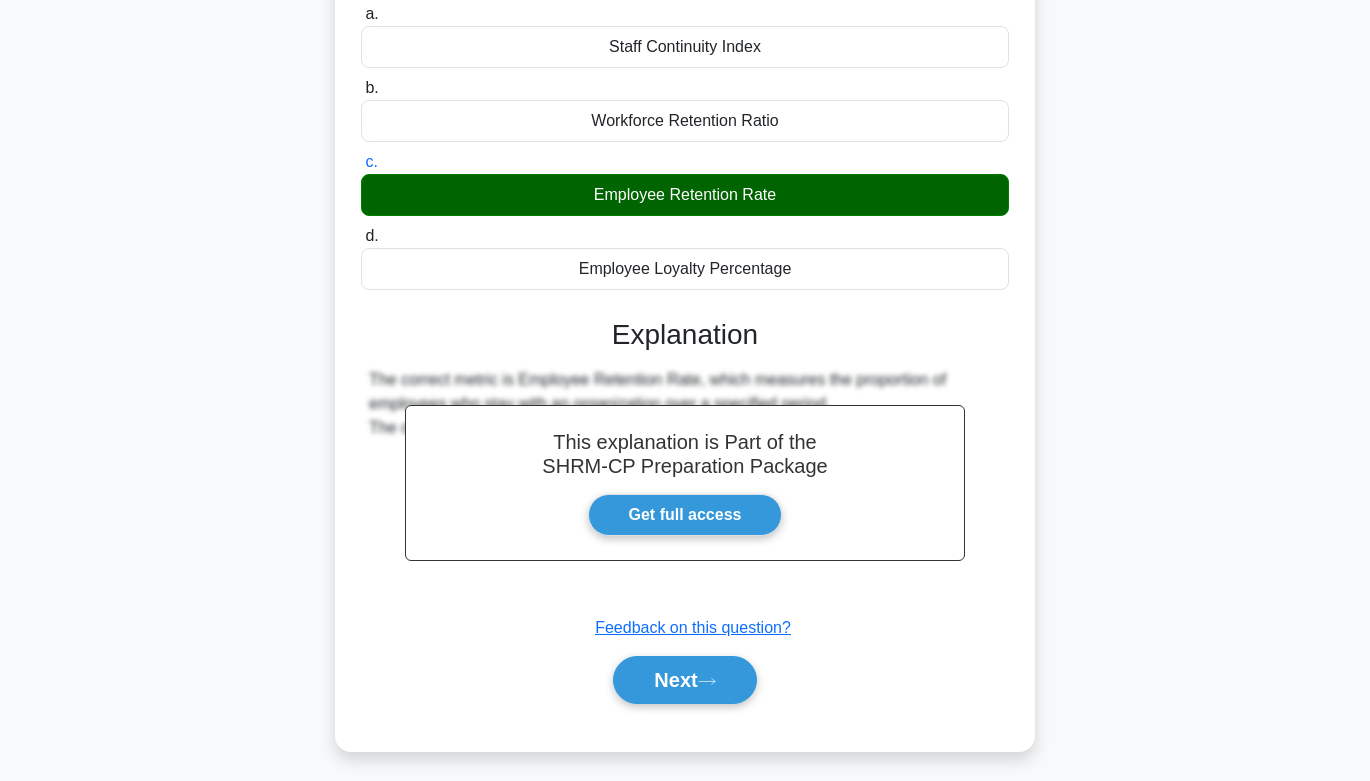 scroll, scrollTop: 217, scrollLeft: 0, axis: vertical 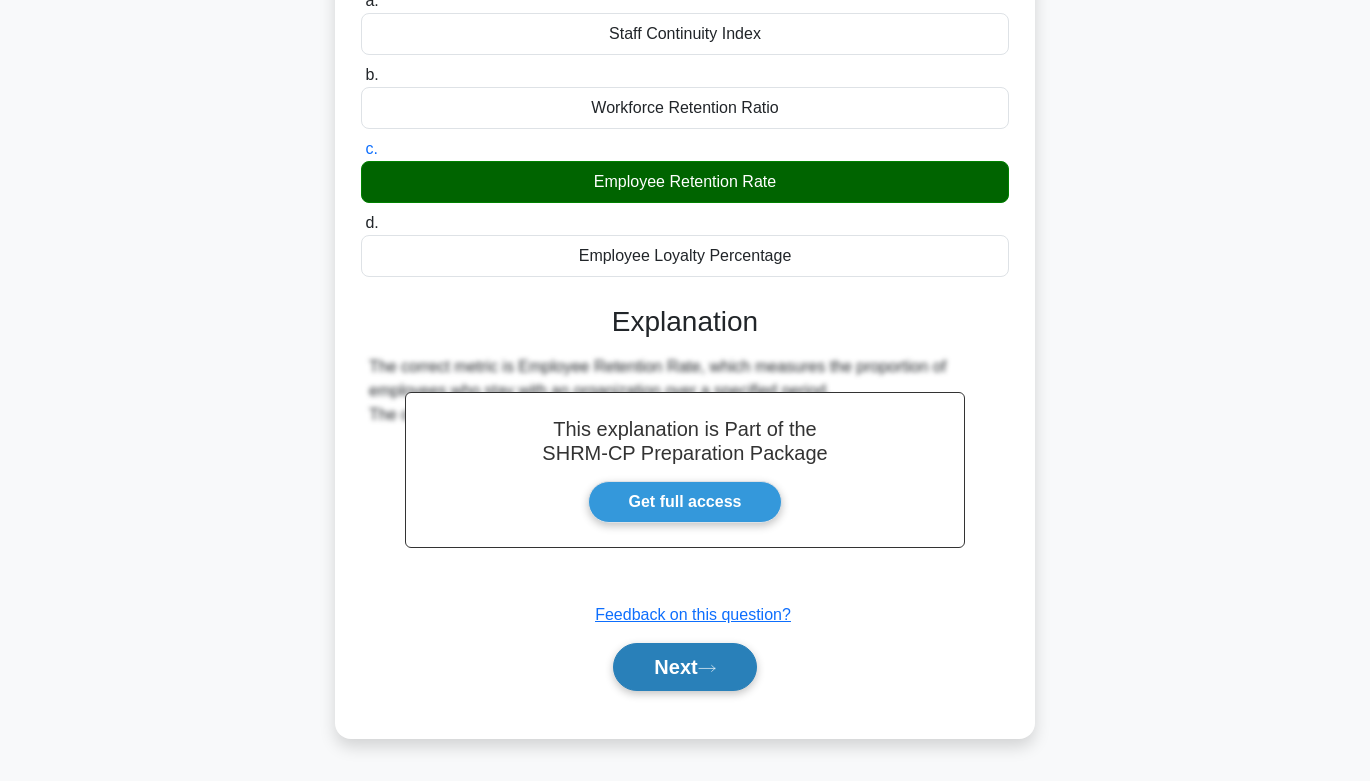 click on "Next" at bounding box center (684, 667) 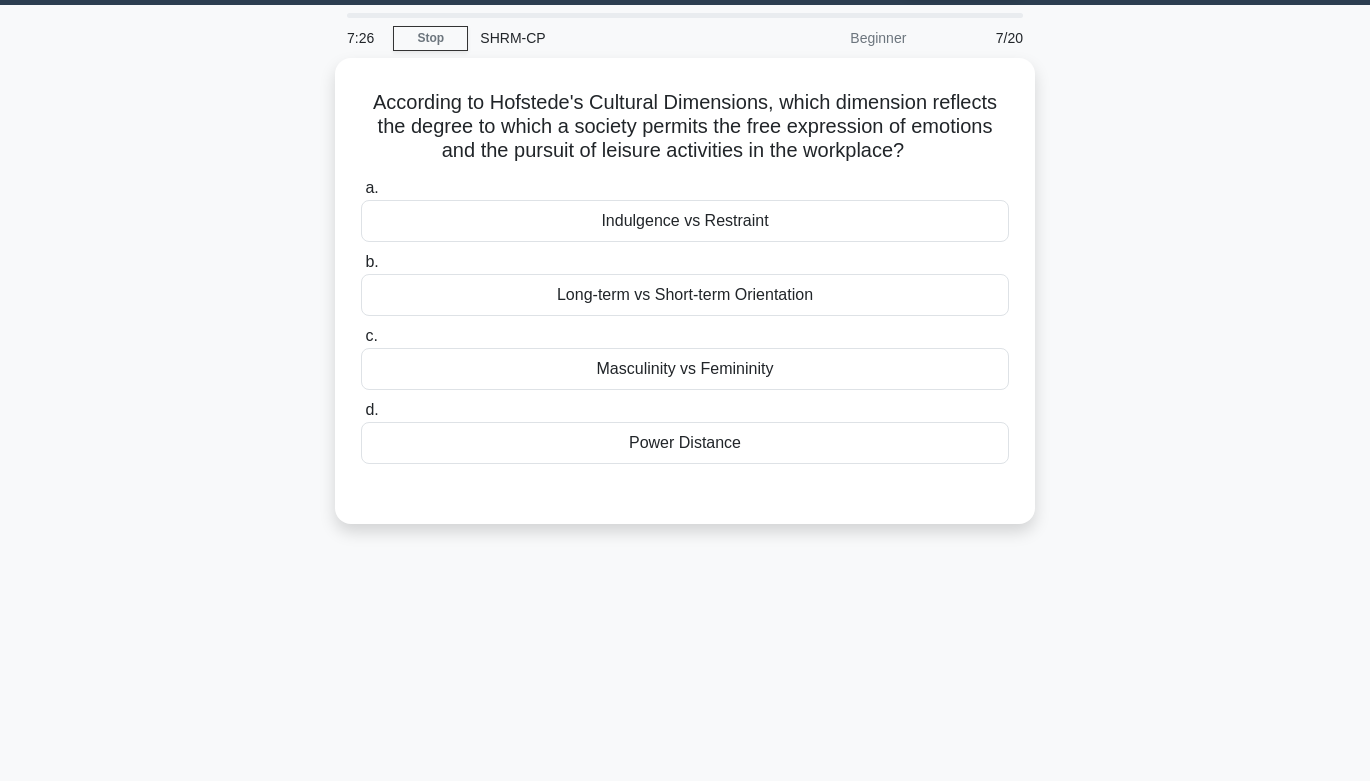 scroll, scrollTop: 55, scrollLeft: 0, axis: vertical 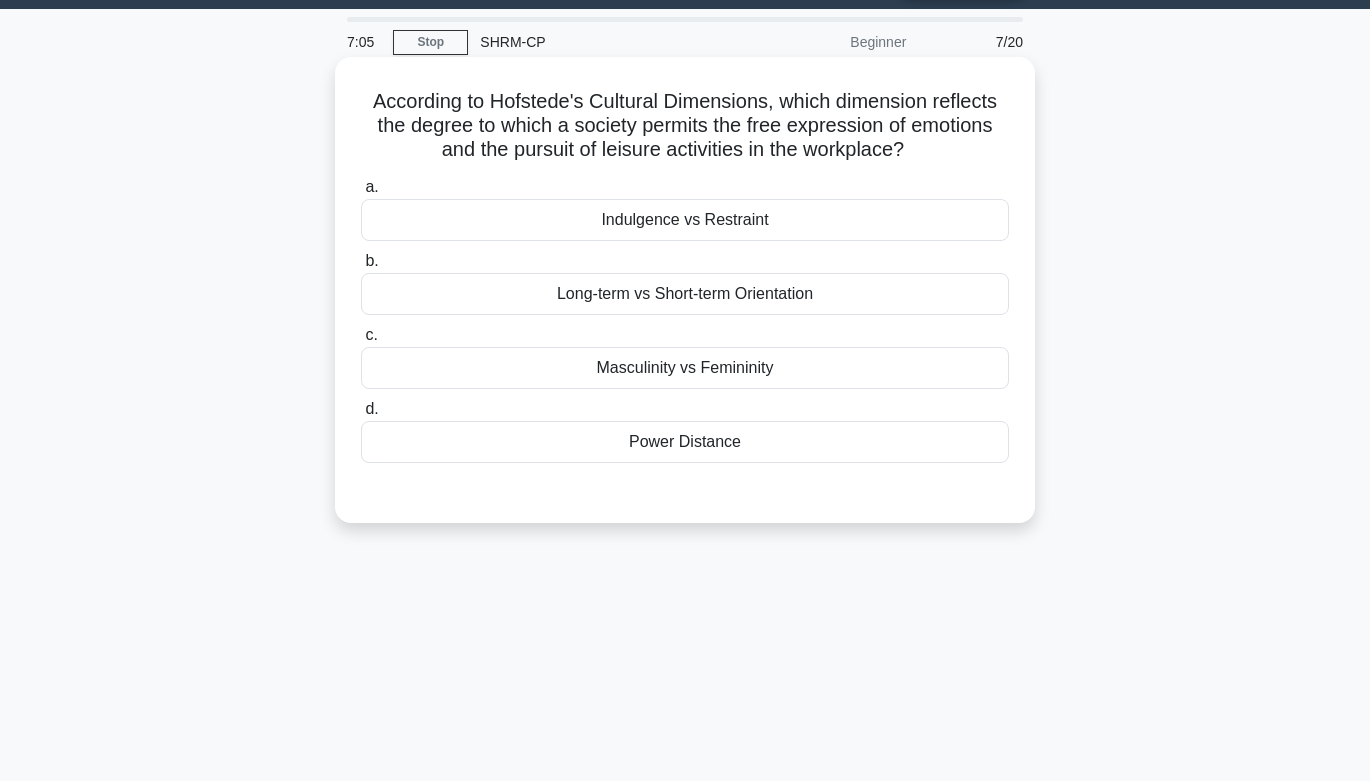 click on "Masculinity vs Femininity" at bounding box center [685, 368] 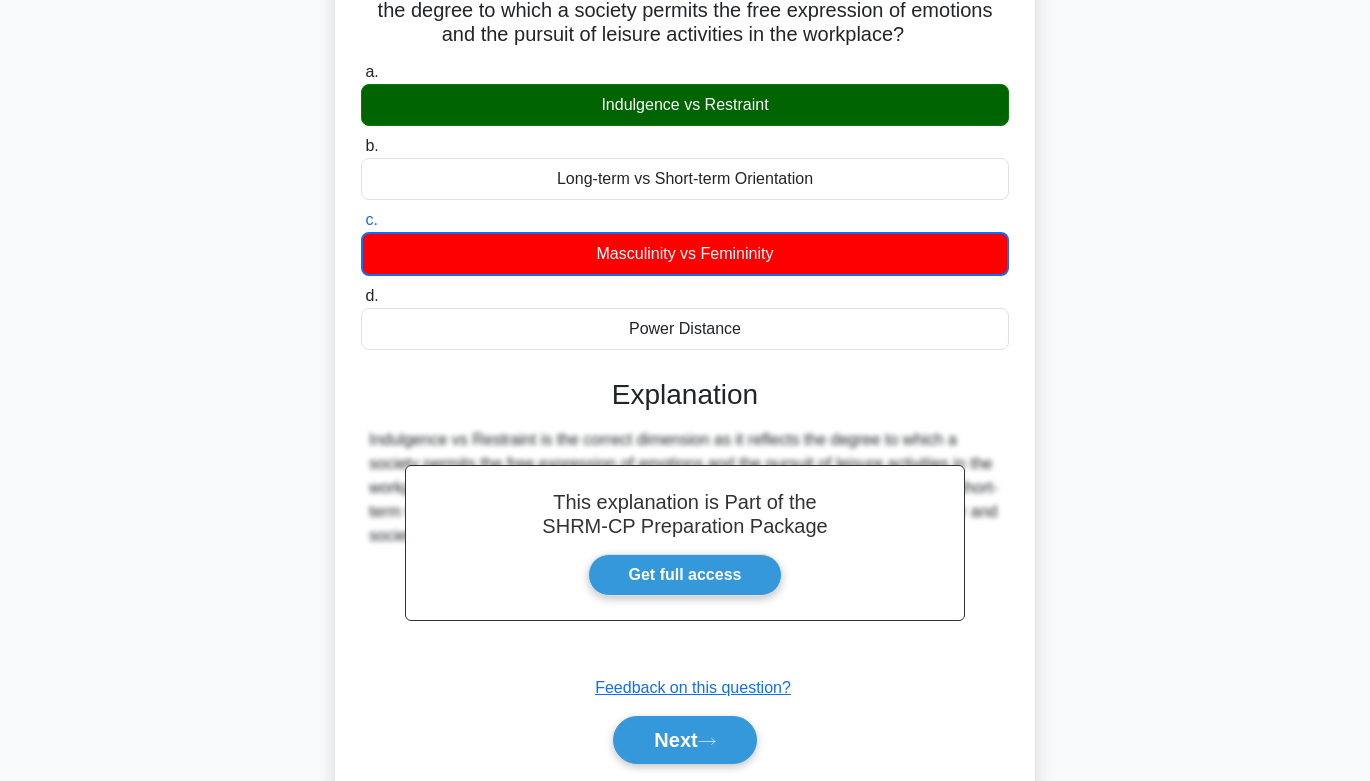 scroll, scrollTop: 177, scrollLeft: 0, axis: vertical 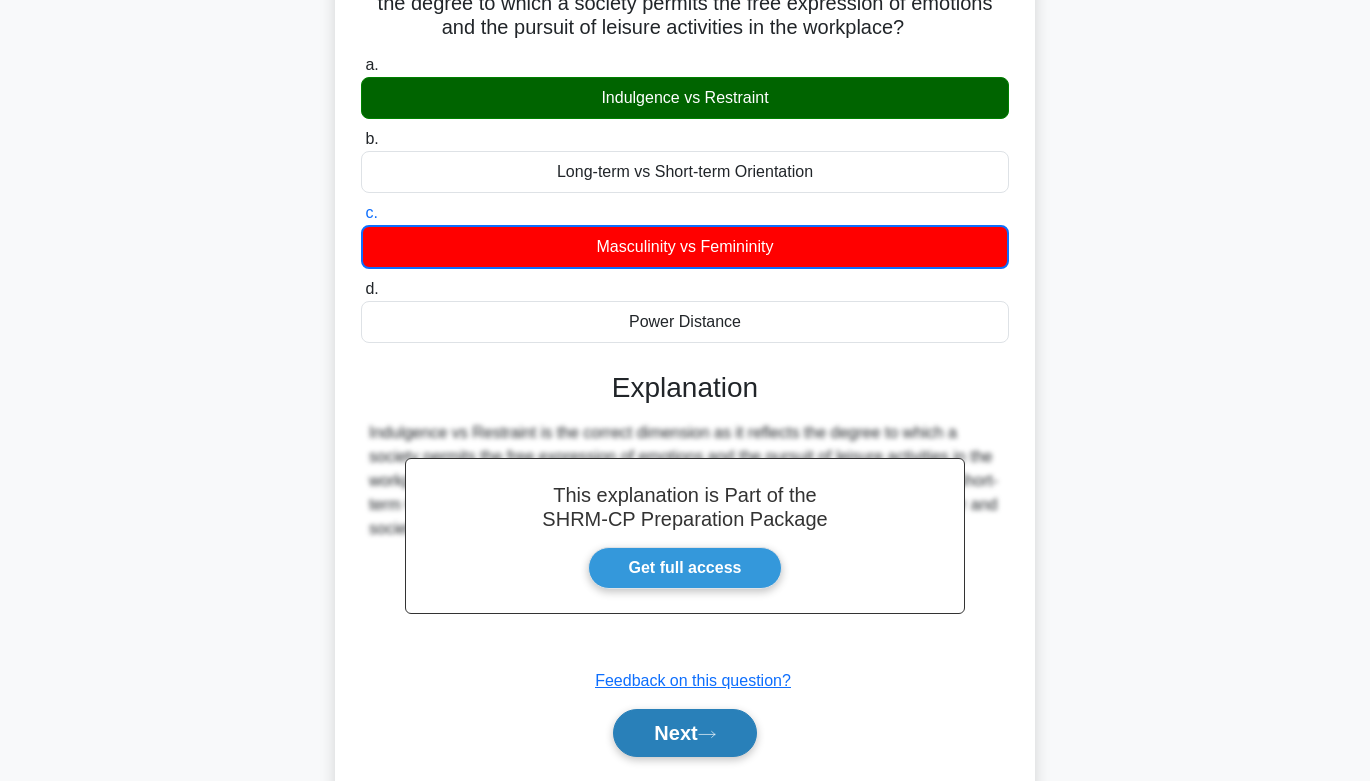 click 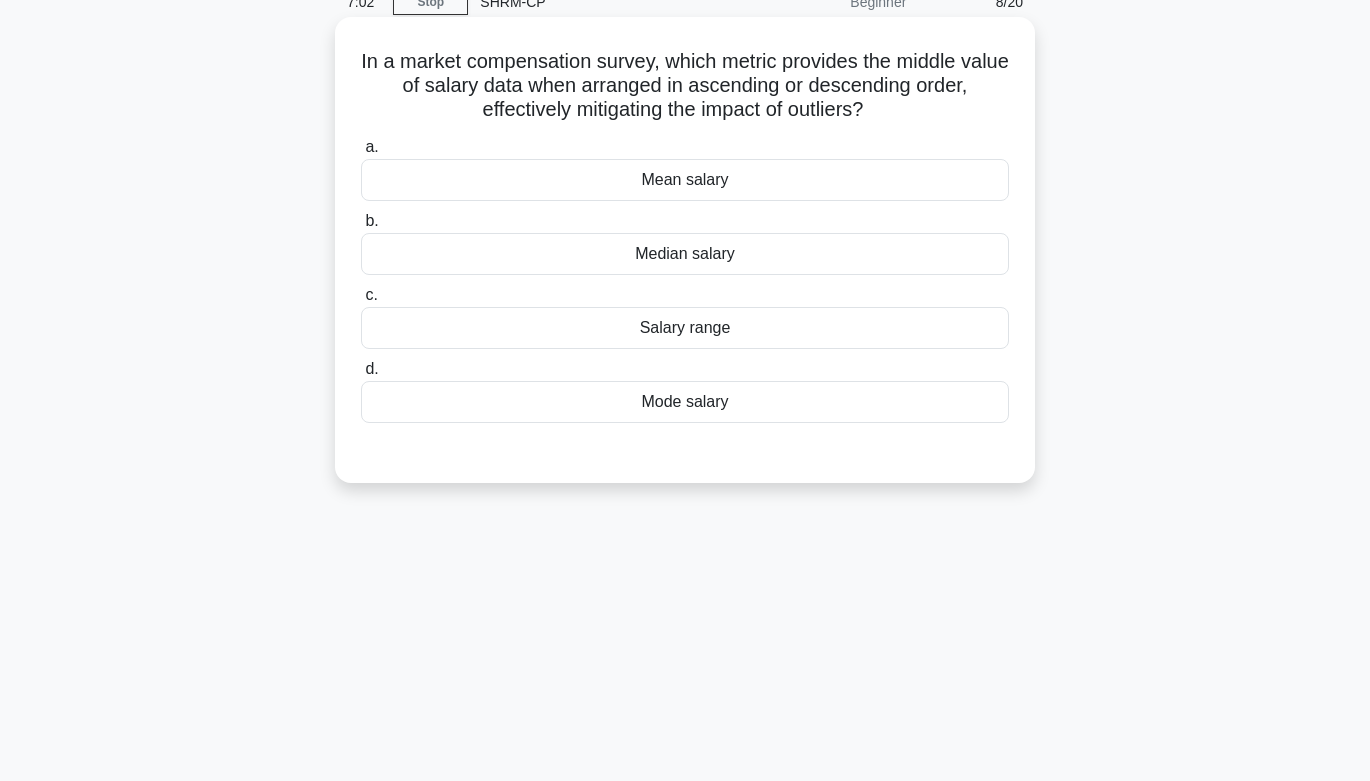 scroll, scrollTop: 93, scrollLeft: 0, axis: vertical 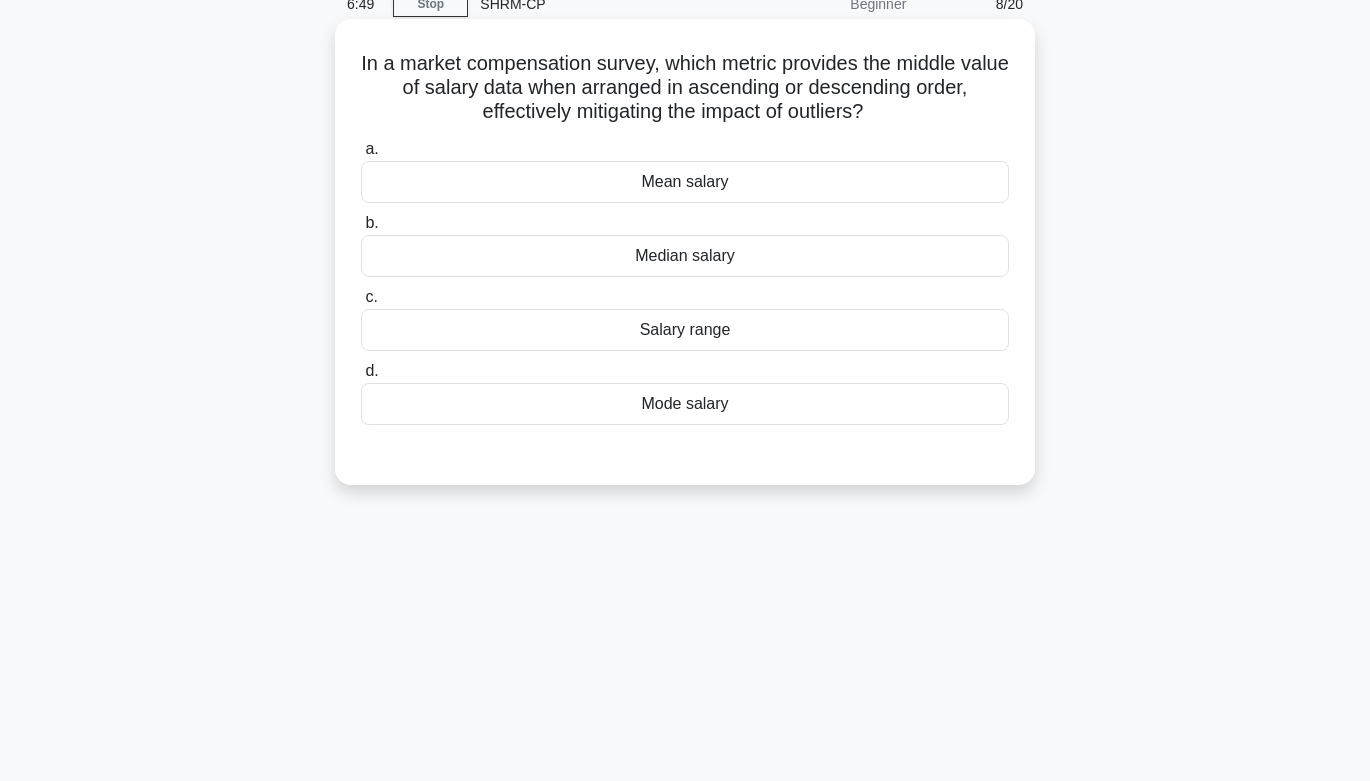 click on "Median salary" at bounding box center [685, 256] 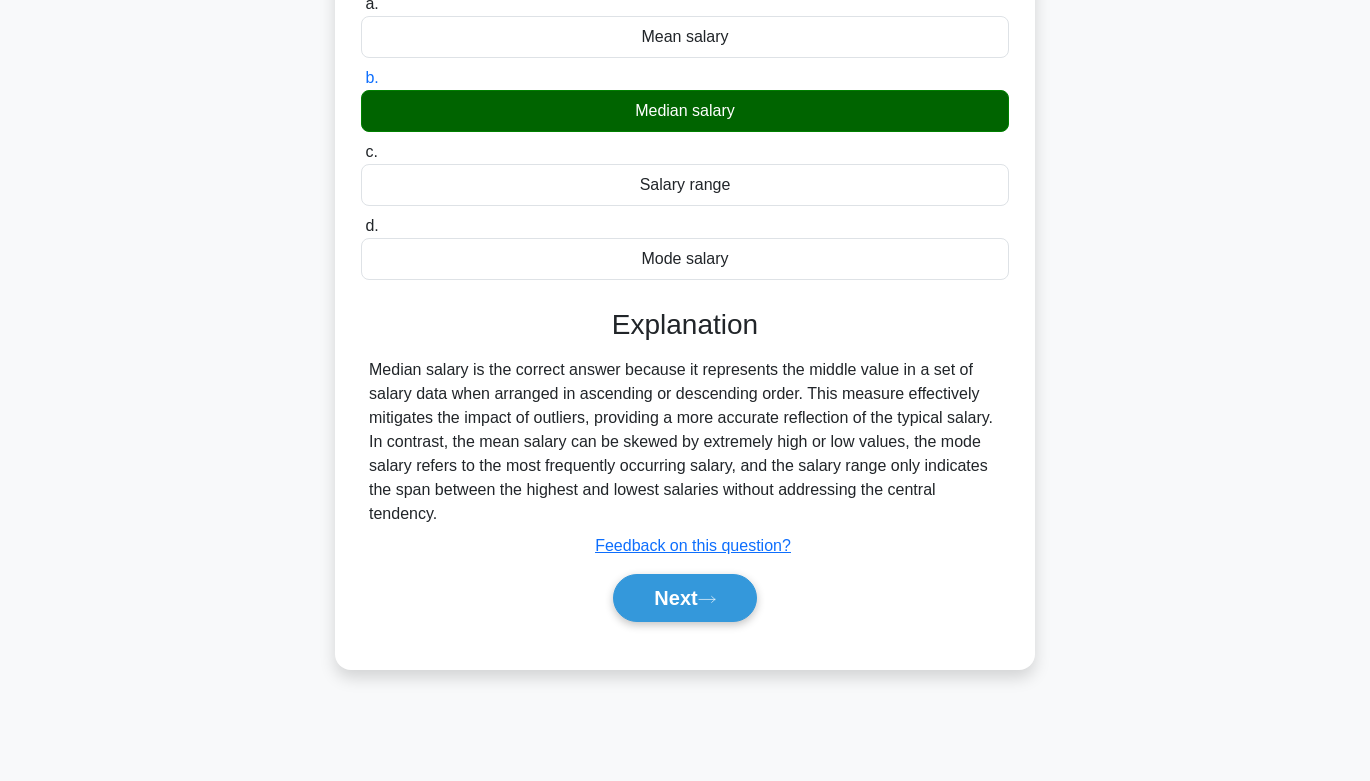 scroll, scrollTop: 240, scrollLeft: 0, axis: vertical 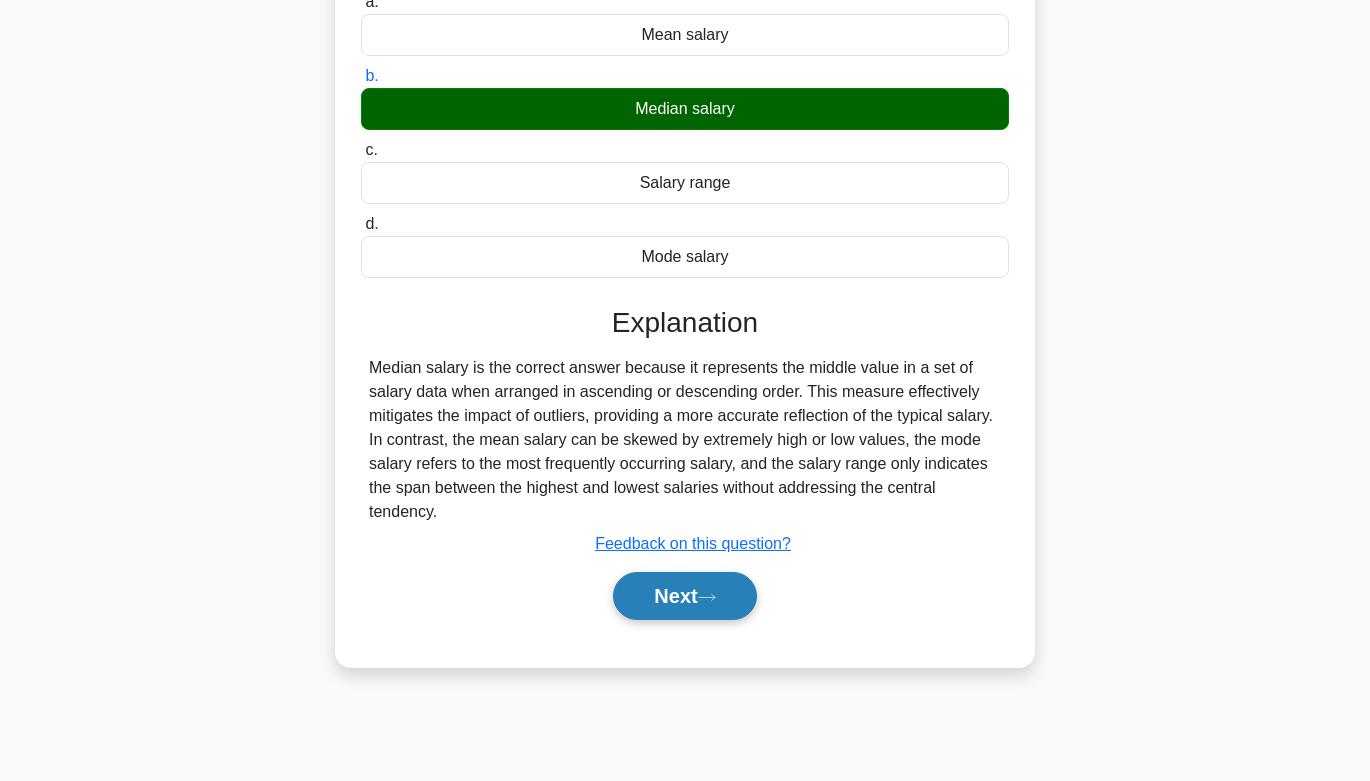 click on "Next" at bounding box center [684, 596] 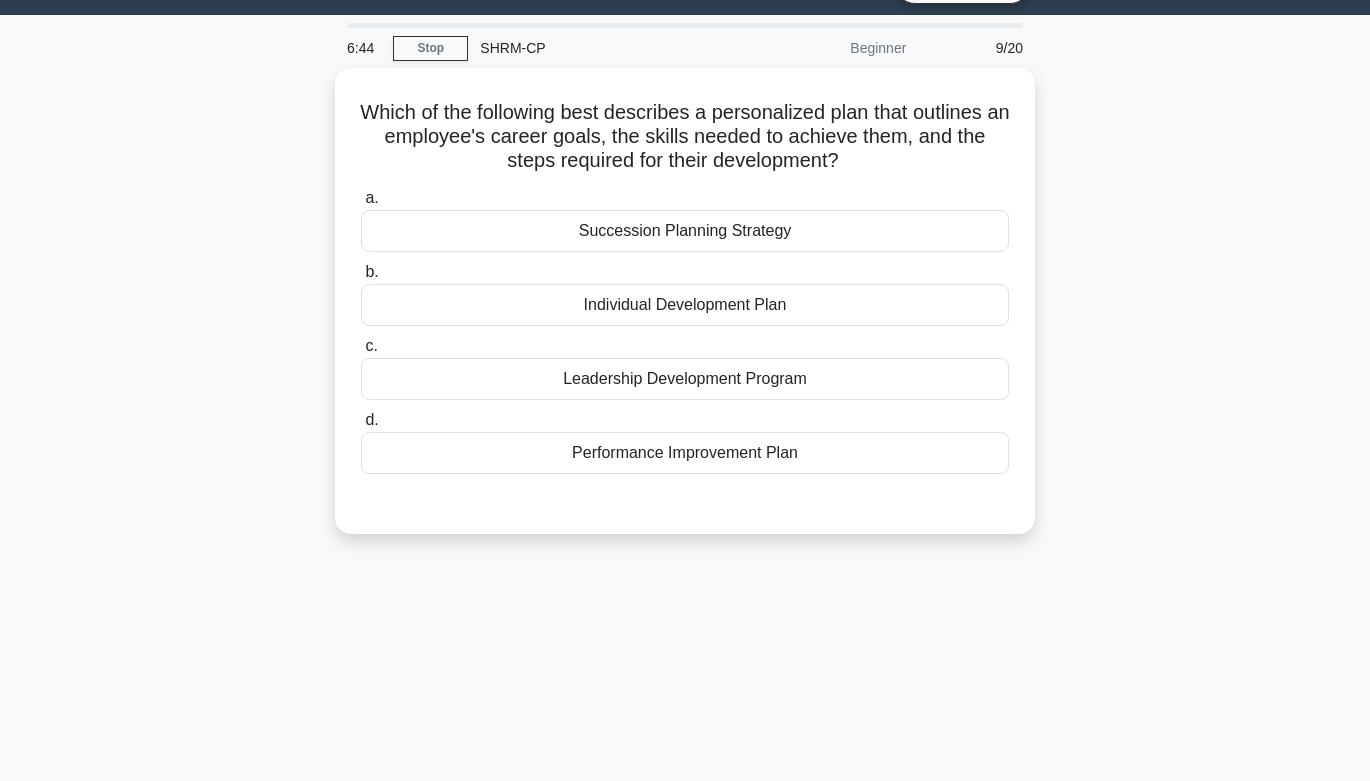 scroll, scrollTop: 38, scrollLeft: 0, axis: vertical 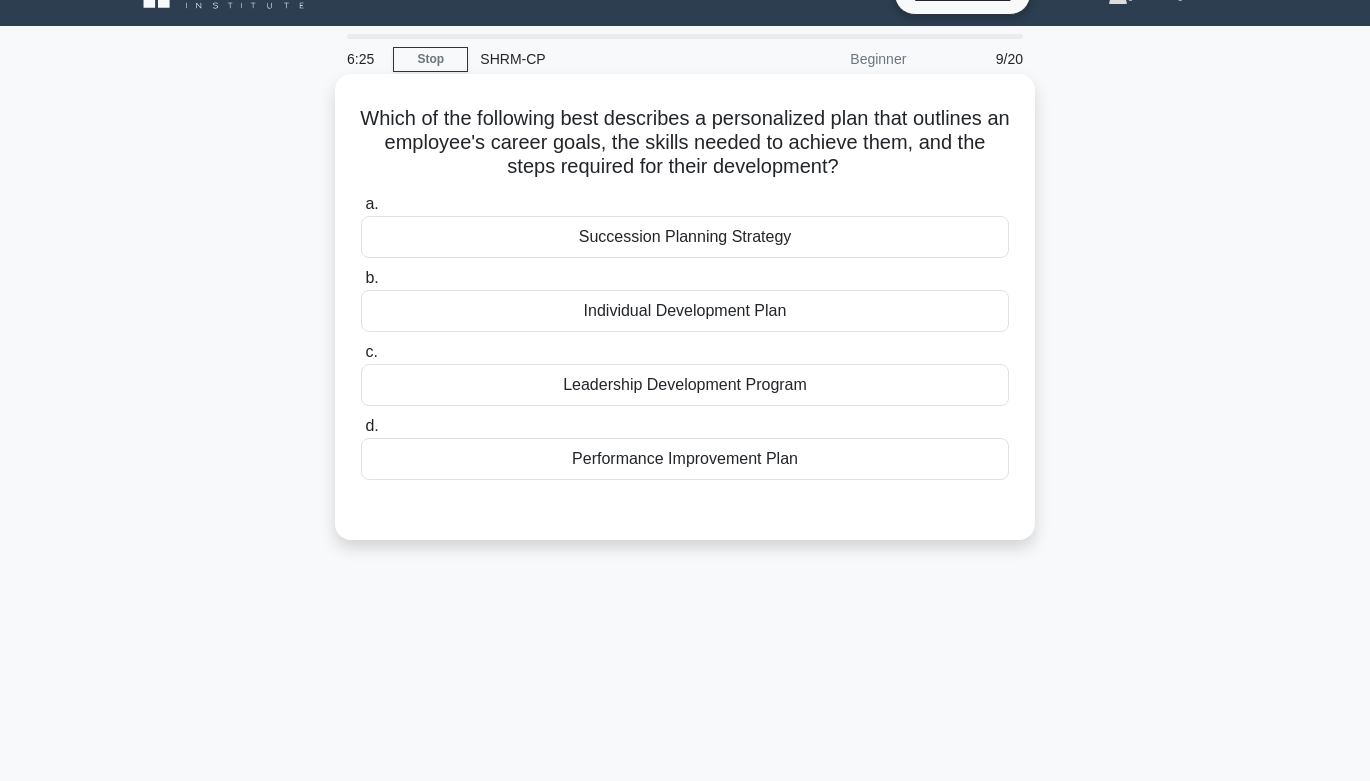 click on "Individual Development Plan" at bounding box center (685, 311) 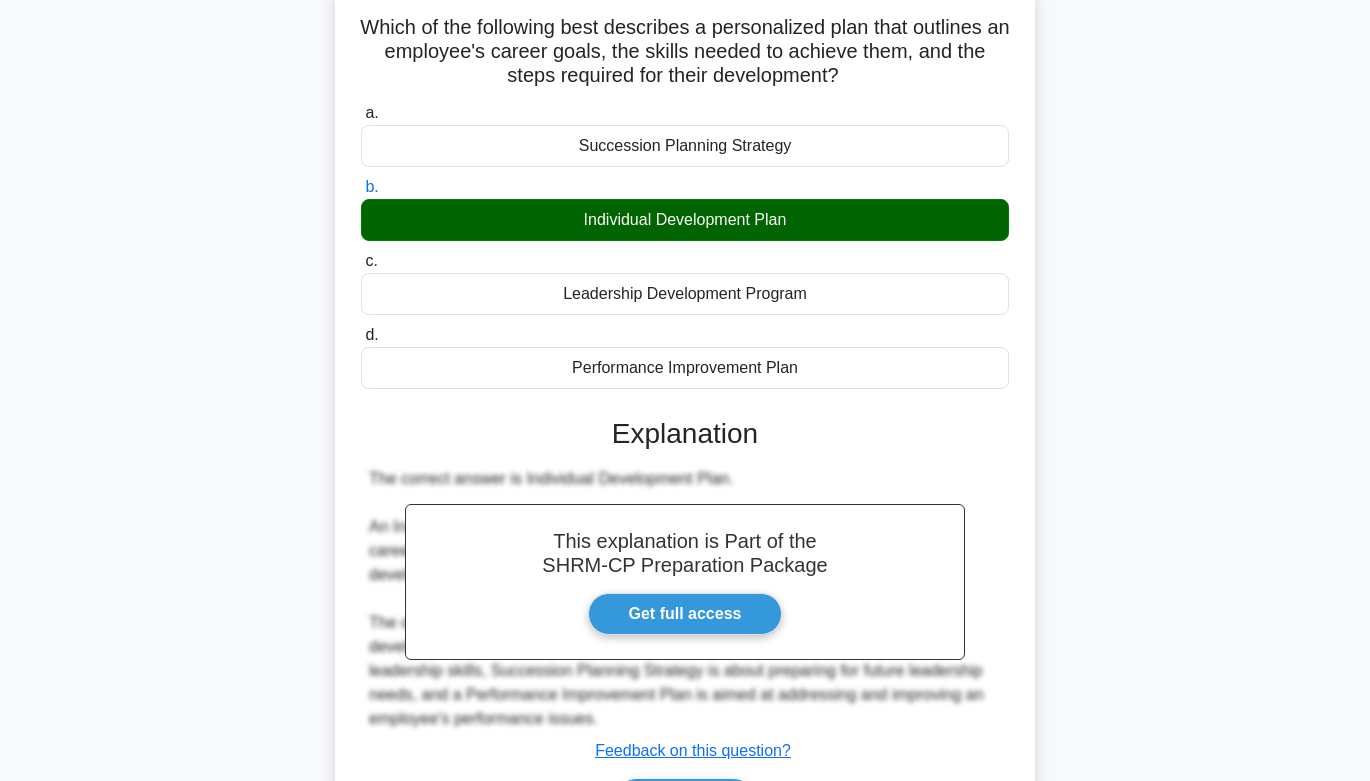 scroll, scrollTop: 299, scrollLeft: 0, axis: vertical 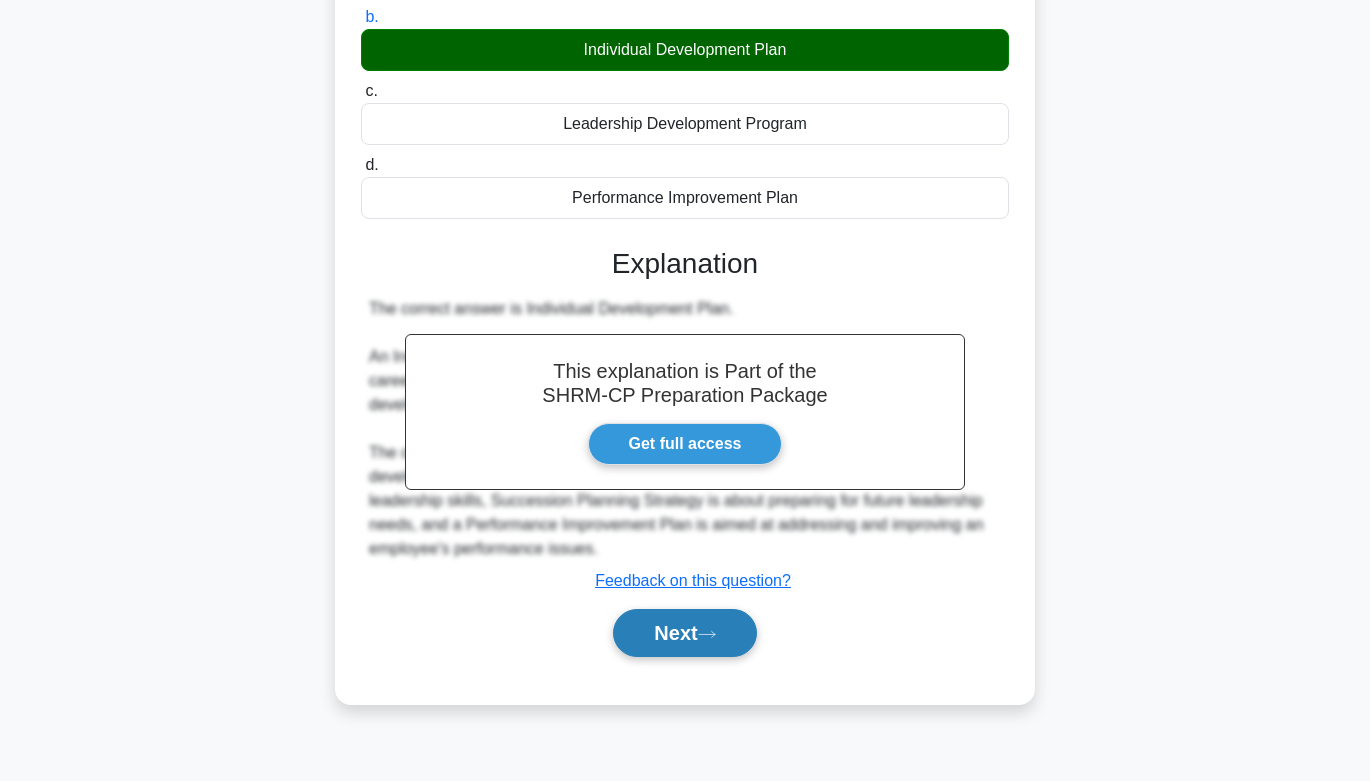 click on "Next" at bounding box center [684, 633] 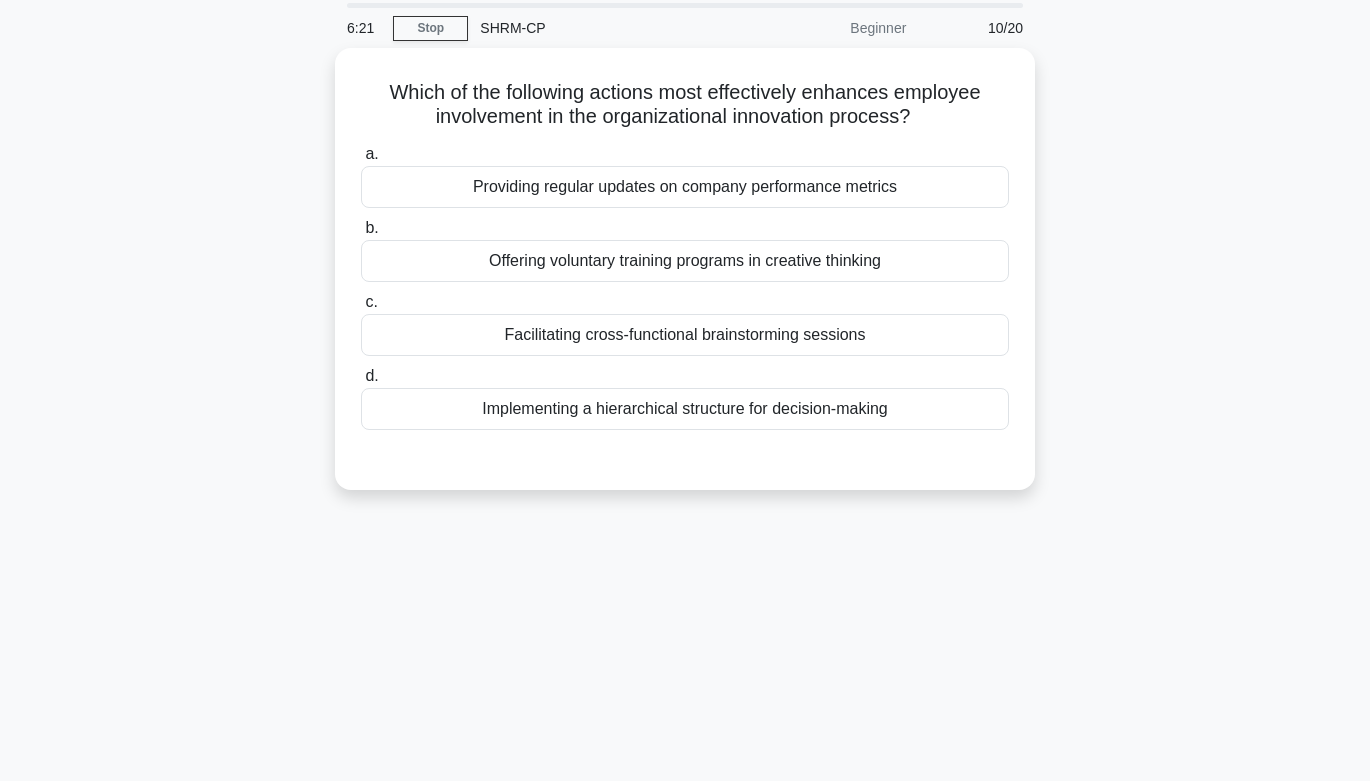 scroll, scrollTop: 0, scrollLeft: 0, axis: both 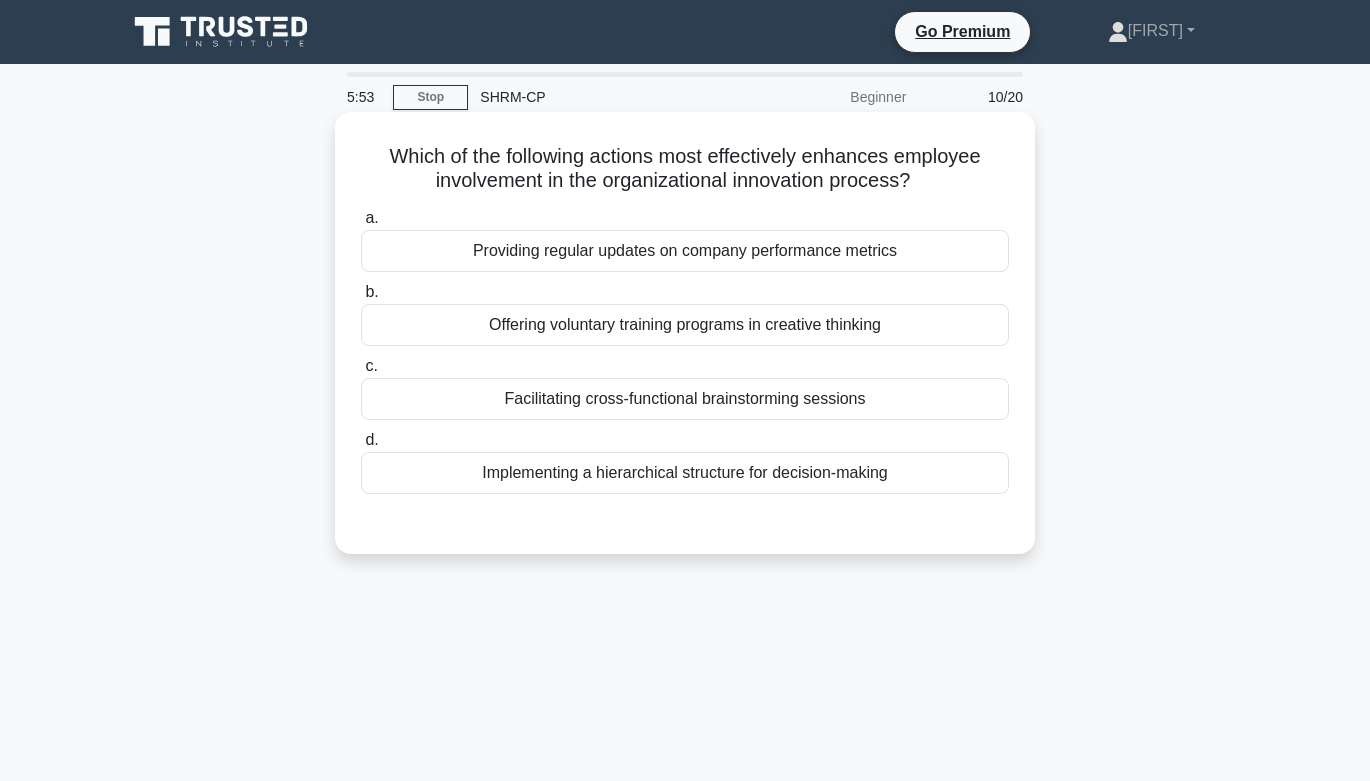 click on "Providing regular updates on company performance metrics" at bounding box center [685, 251] 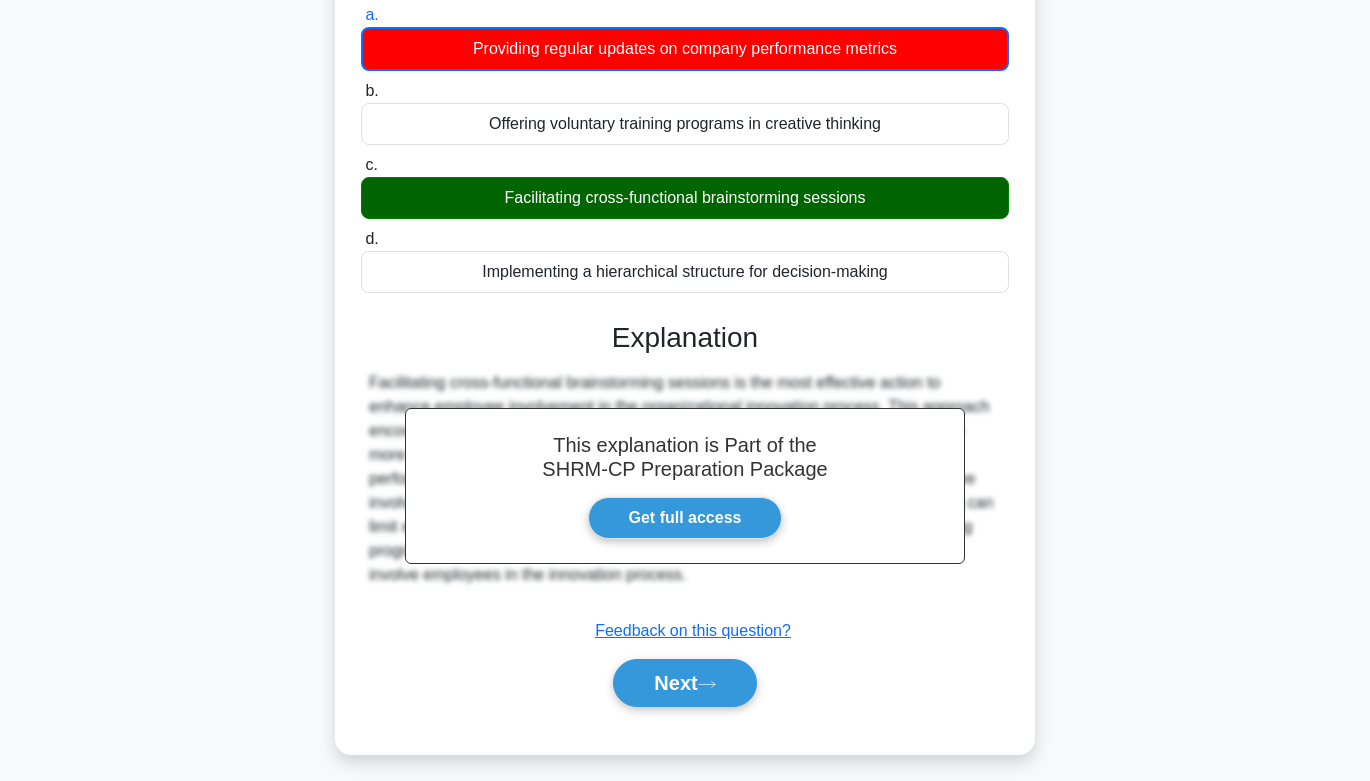 scroll, scrollTop: 299, scrollLeft: 0, axis: vertical 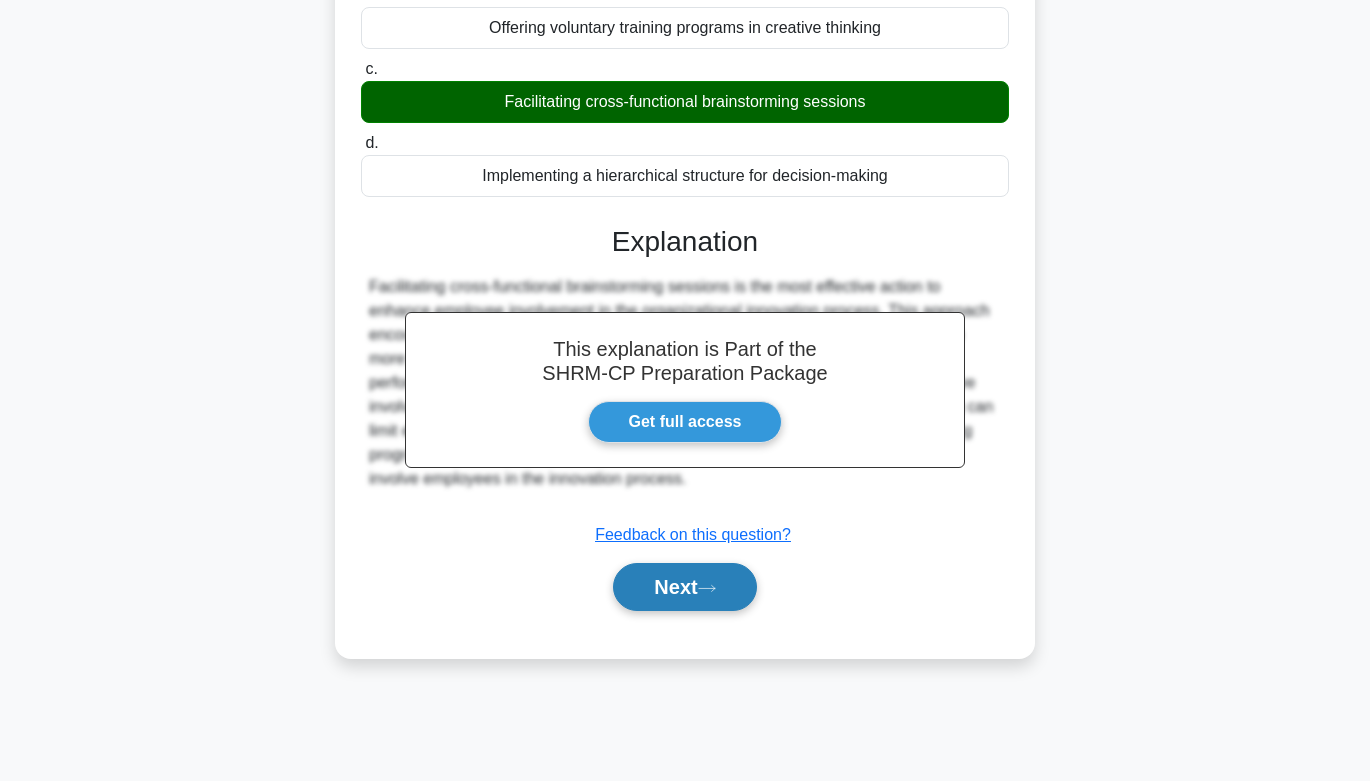 click 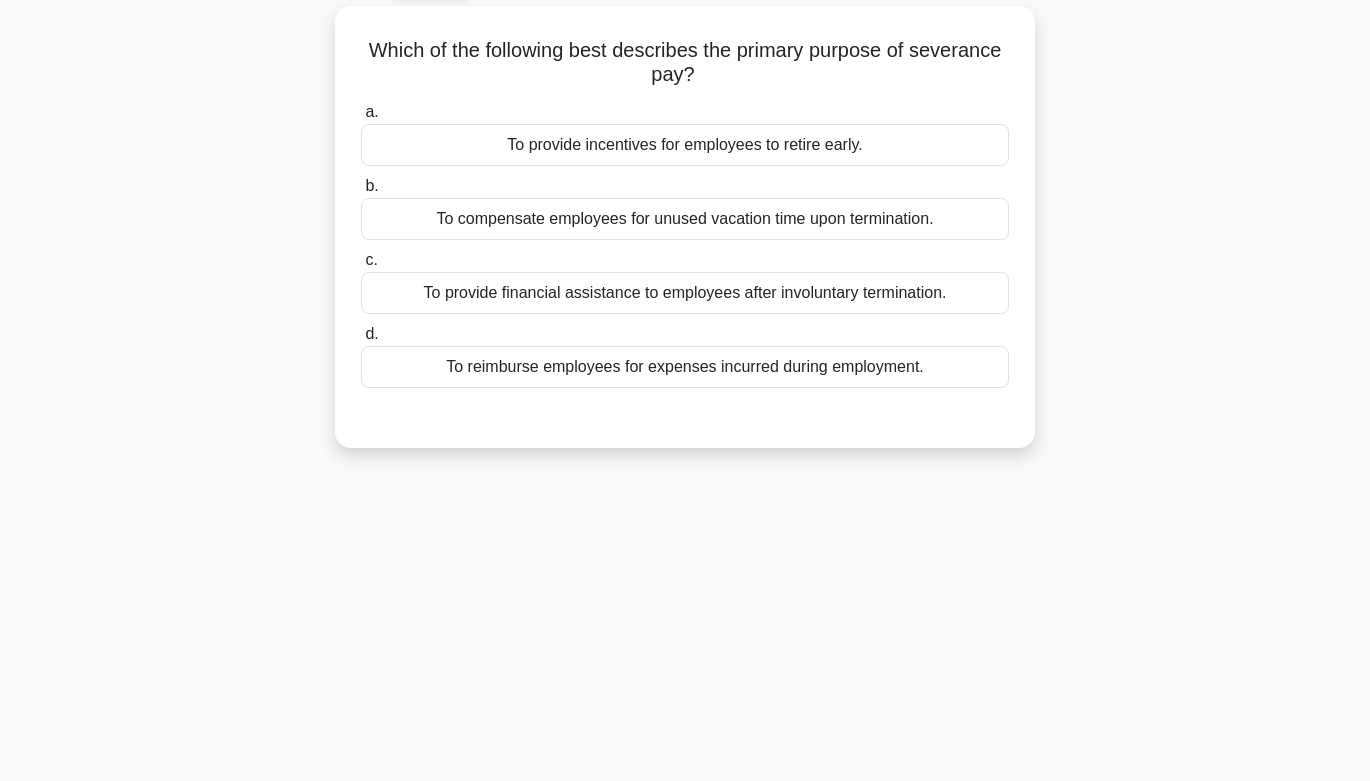 scroll, scrollTop: 80, scrollLeft: 0, axis: vertical 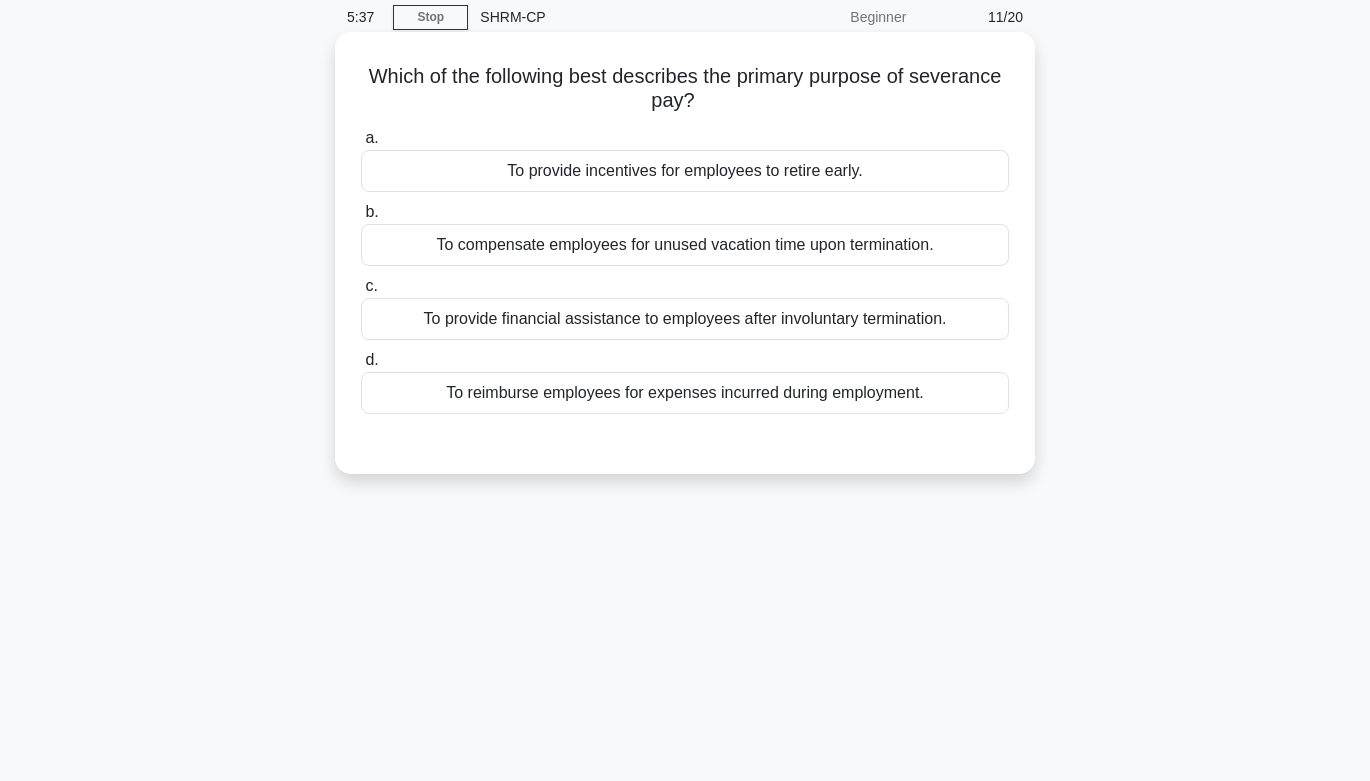 click on "To provide financial assistance to employees after involuntary termination." at bounding box center (685, 319) 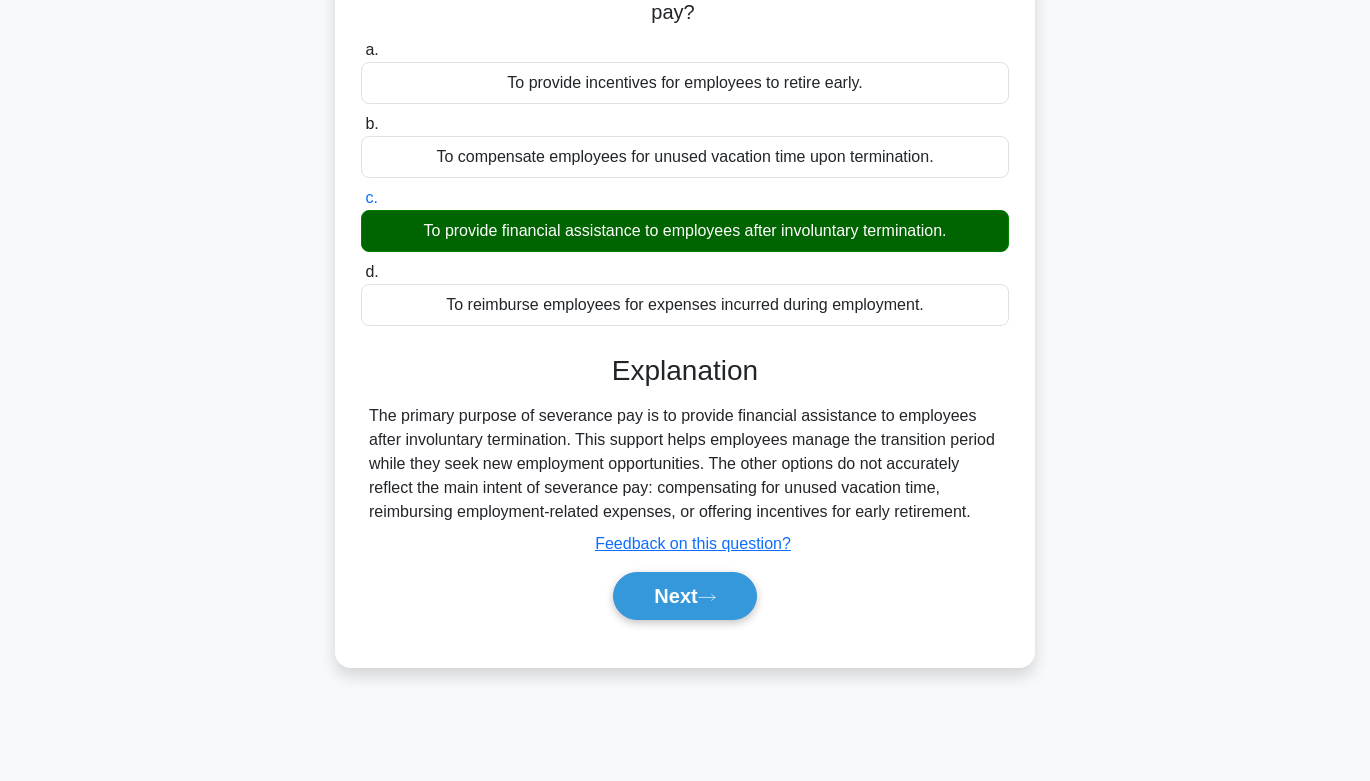scroll, scrollTop: 176, scrollLeft: 0, axis: vertical 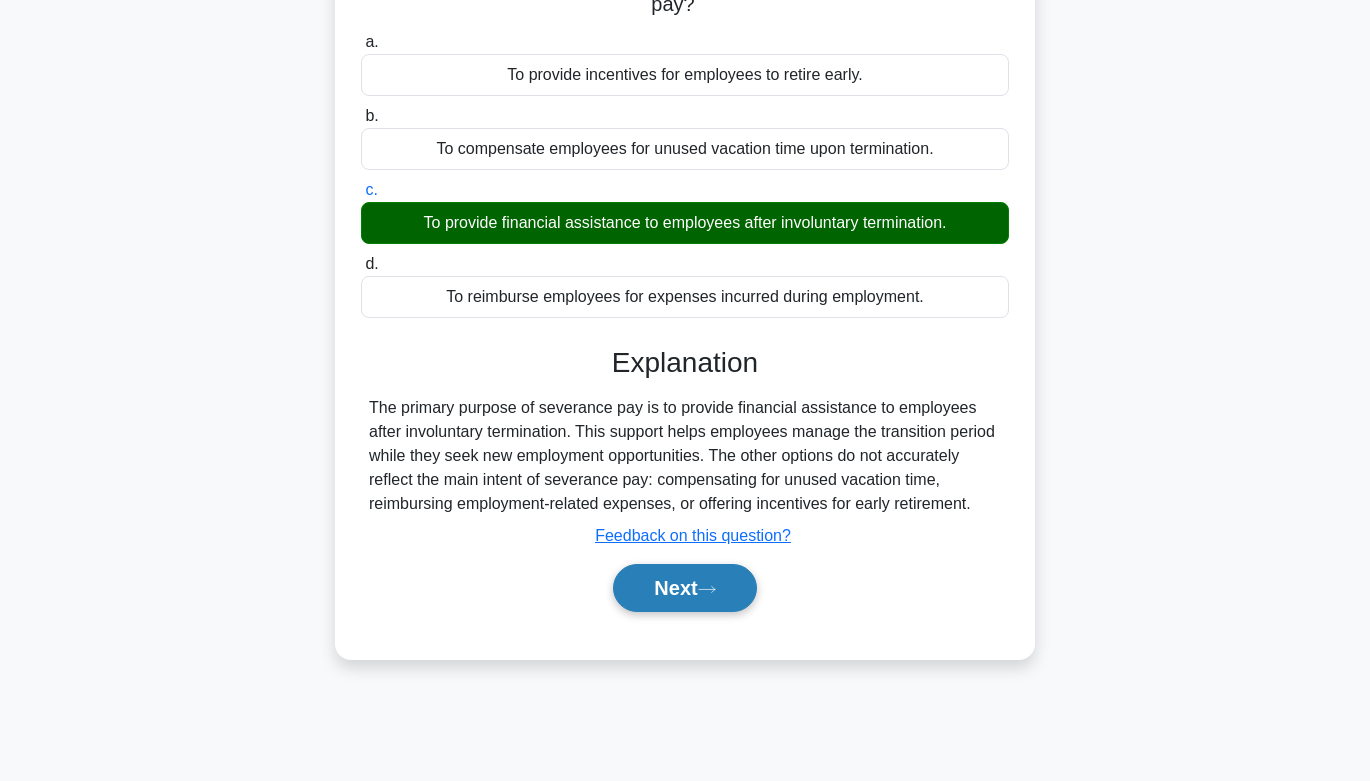 click on "Next" at bounding box center (684, 588) 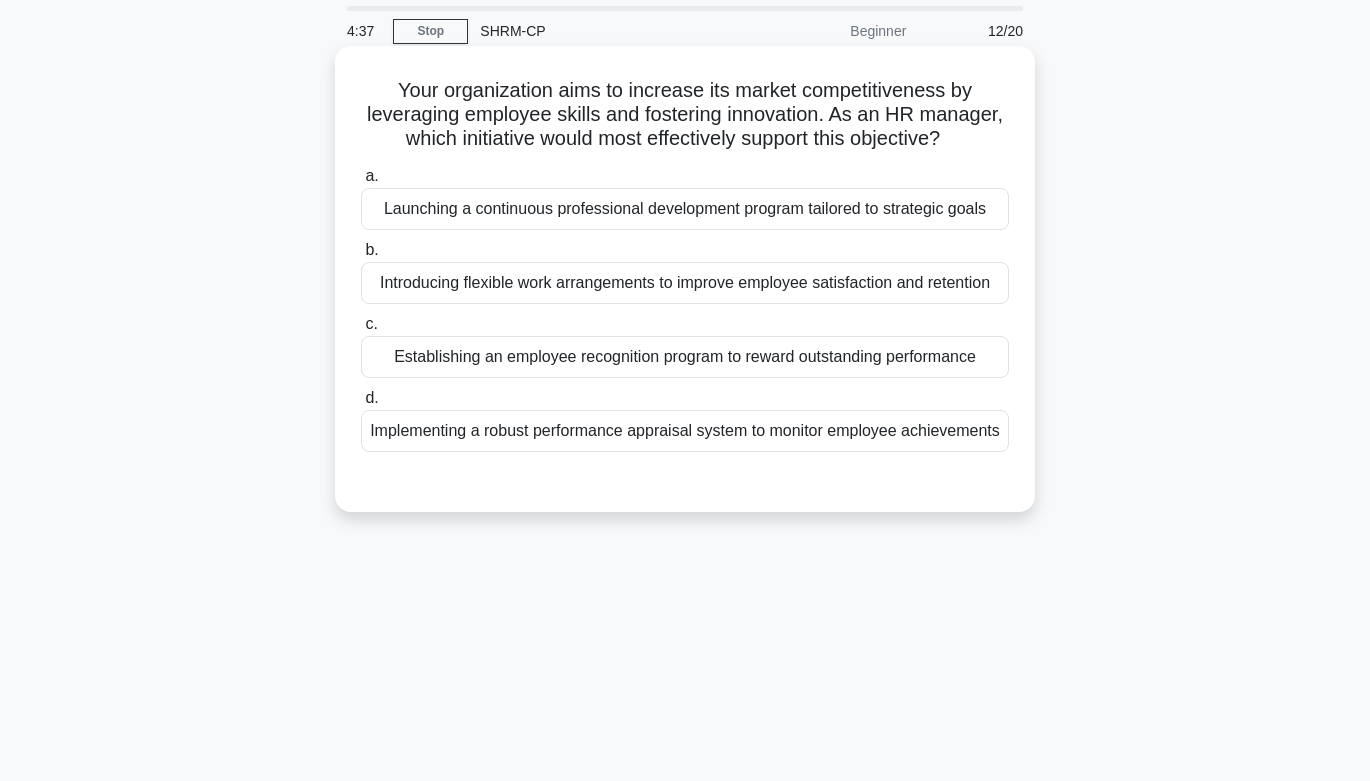 scroll, scrollTop: 62, scrollLeft: 0, axis: vertical 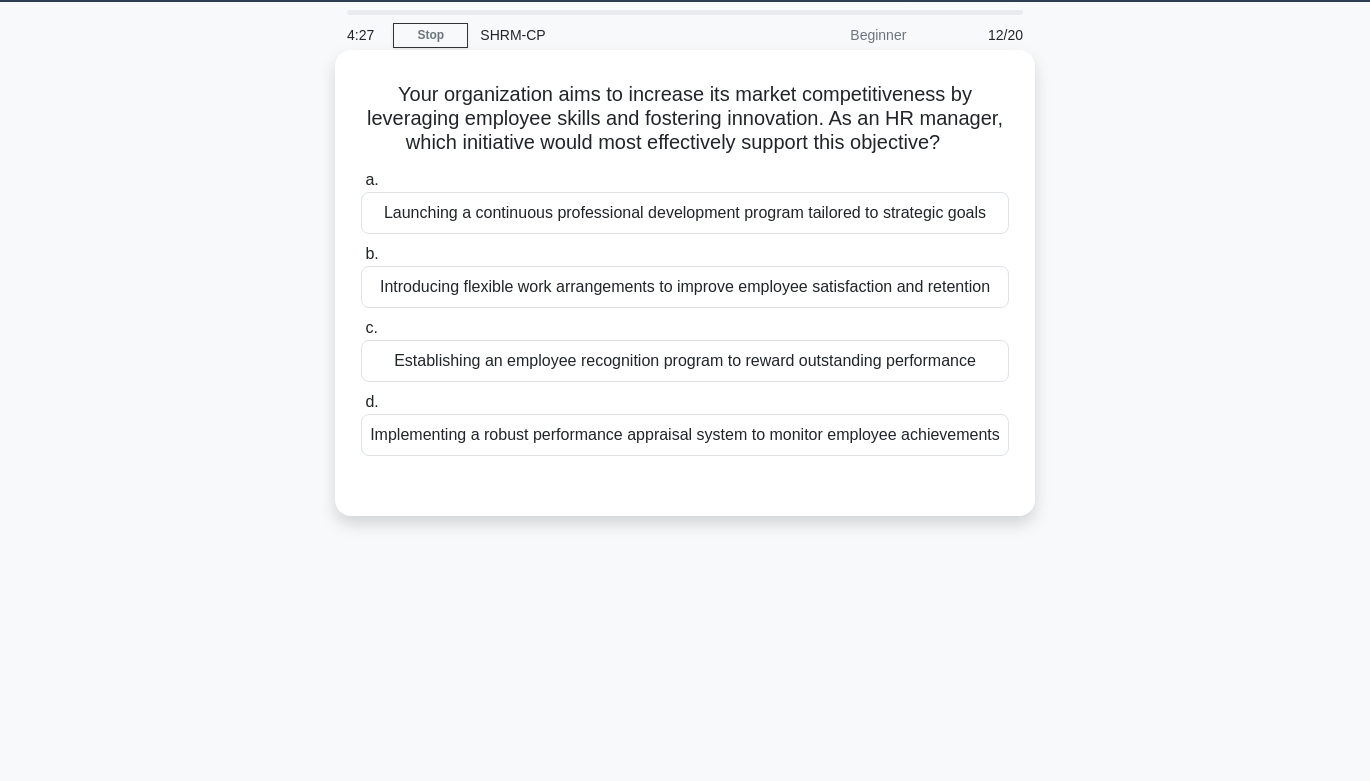 click on "Establishing an employee recognition program to reward outstanding performance" at bounding box center [685, 361] 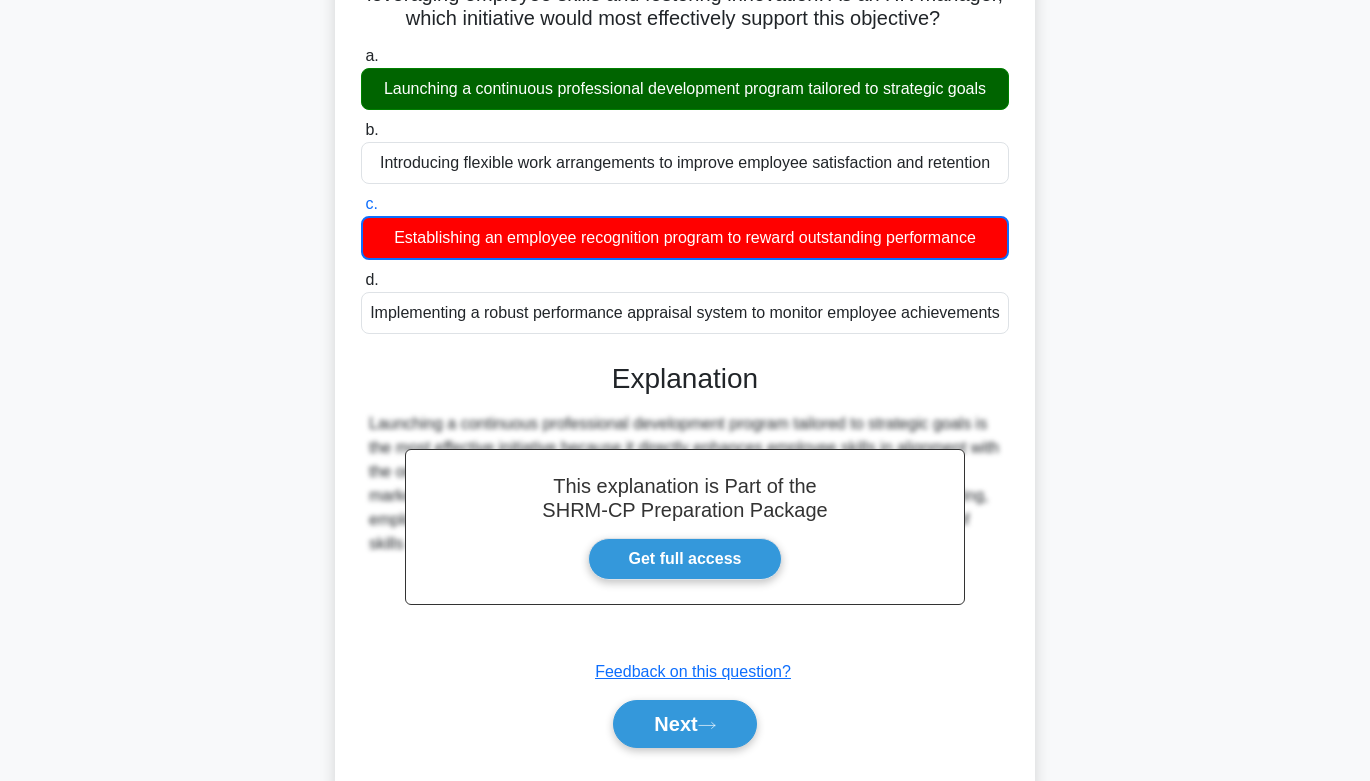 scroll, scrollTop: 189, scrollLeft: 0, axis: vertical 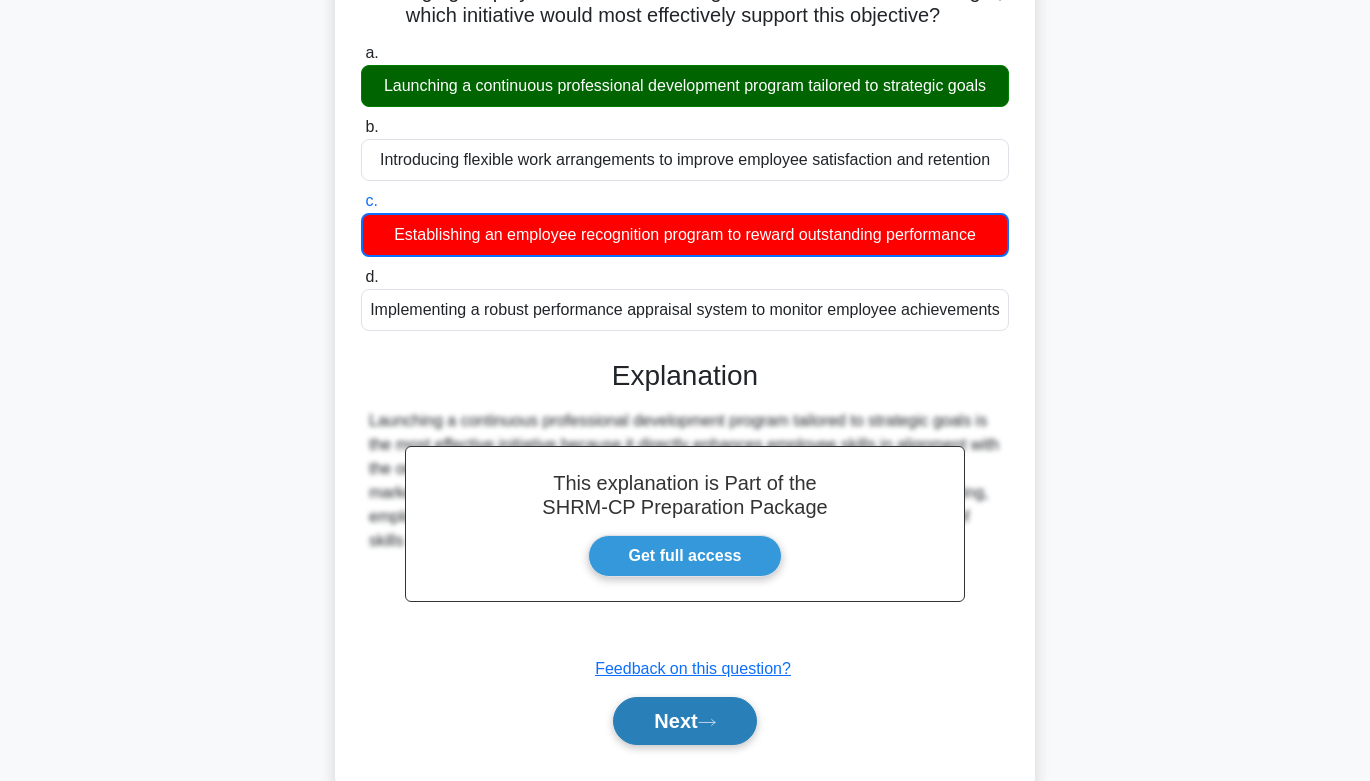 click 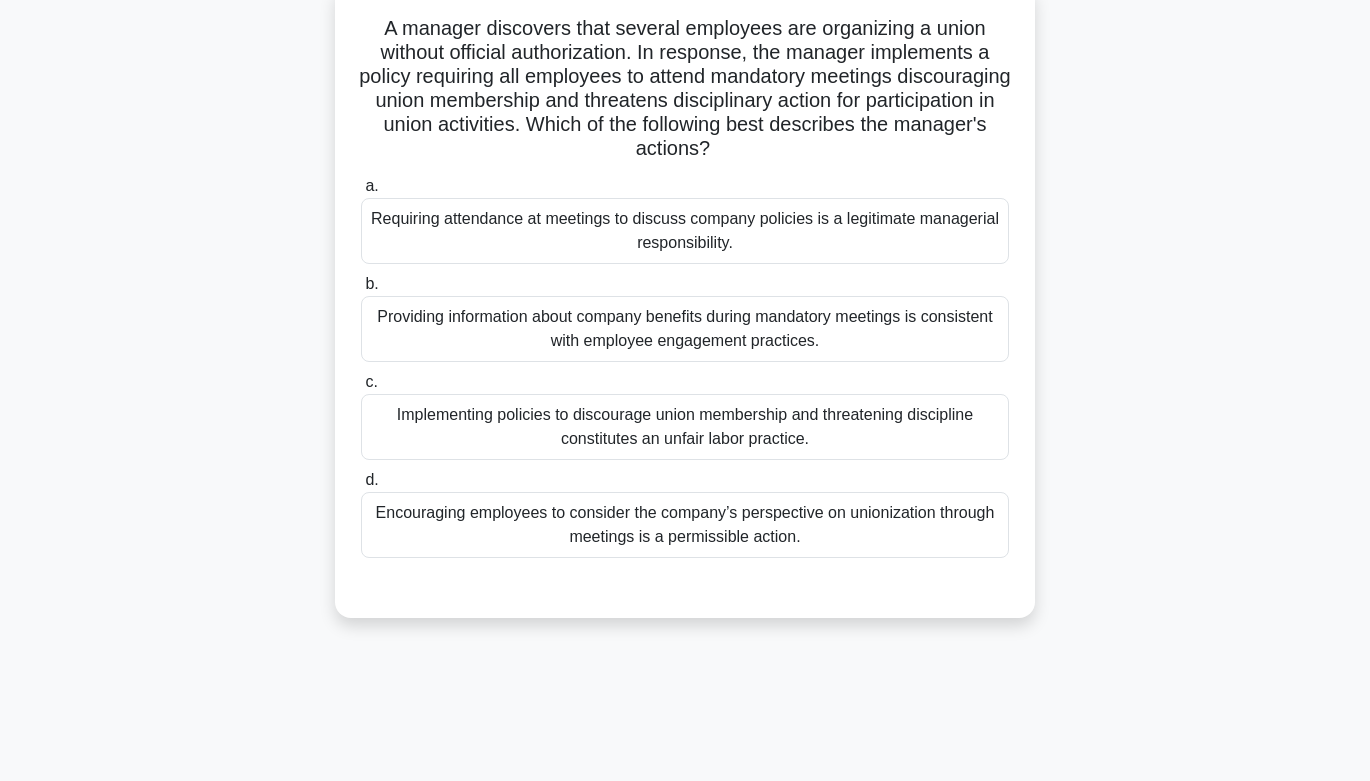 scroll, scrollTop: 129, scrollLeft: 0, axis: vertical 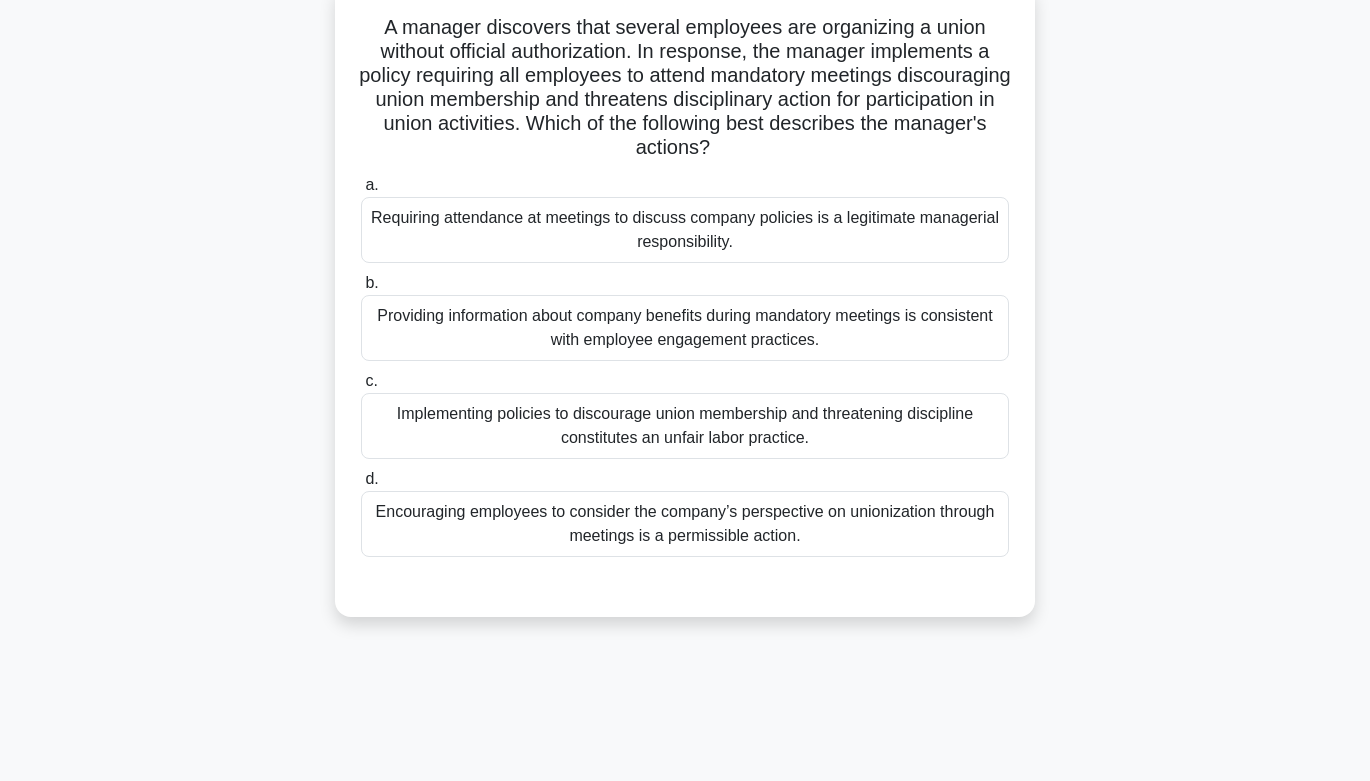 click on "Implementing policies to discourage union membership and threatening discipline constitutes an unfair labor practice." at bounding box center (685, 426) 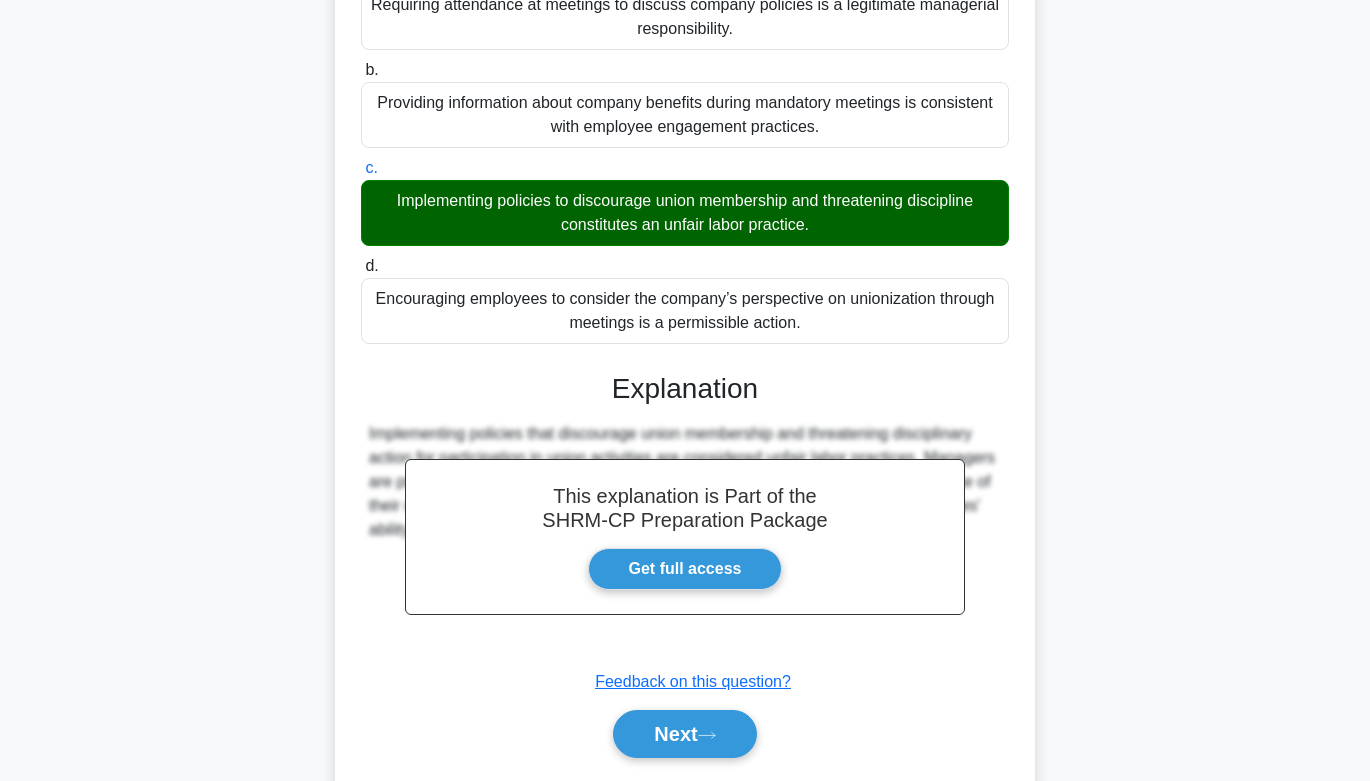 scroll, scrollTop: 404, scrollLeft: 0, axis: vertical 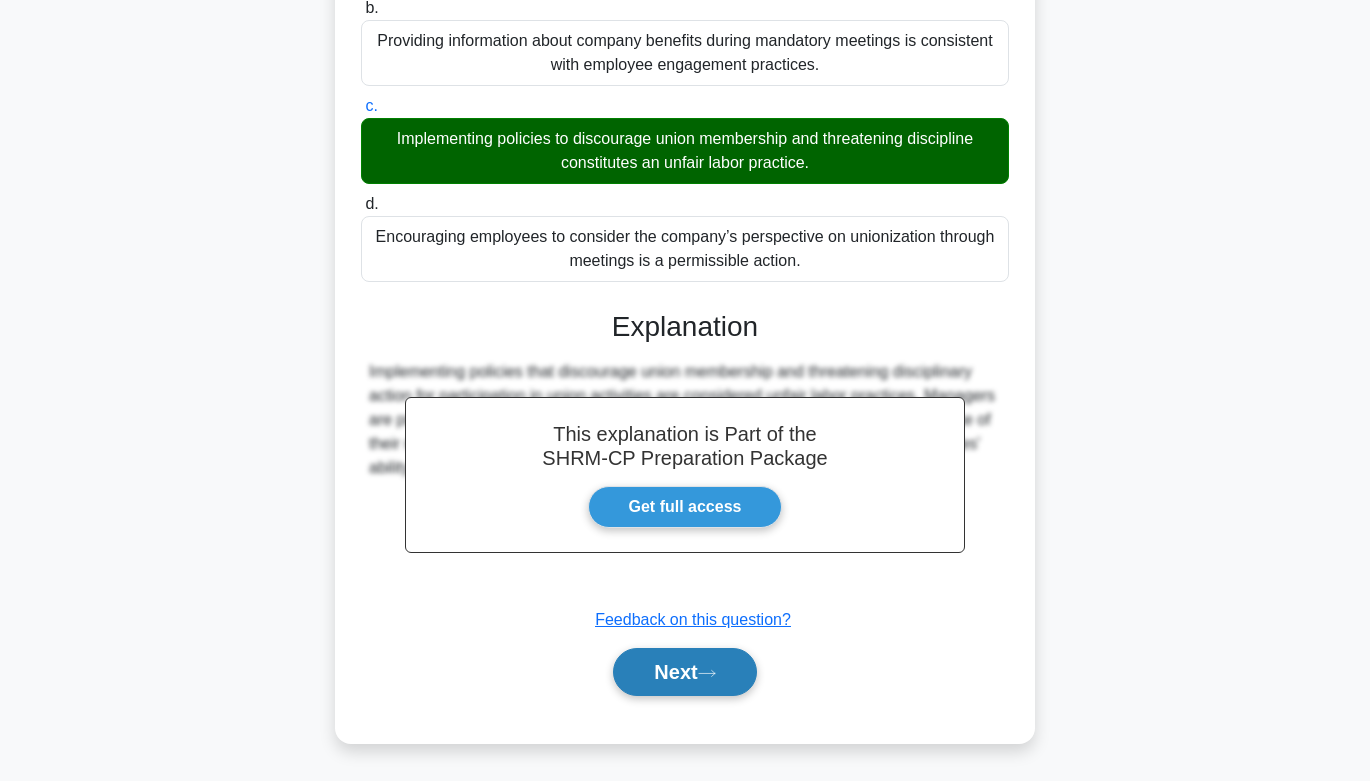 click on "Next" at bounding box center [684, 672] 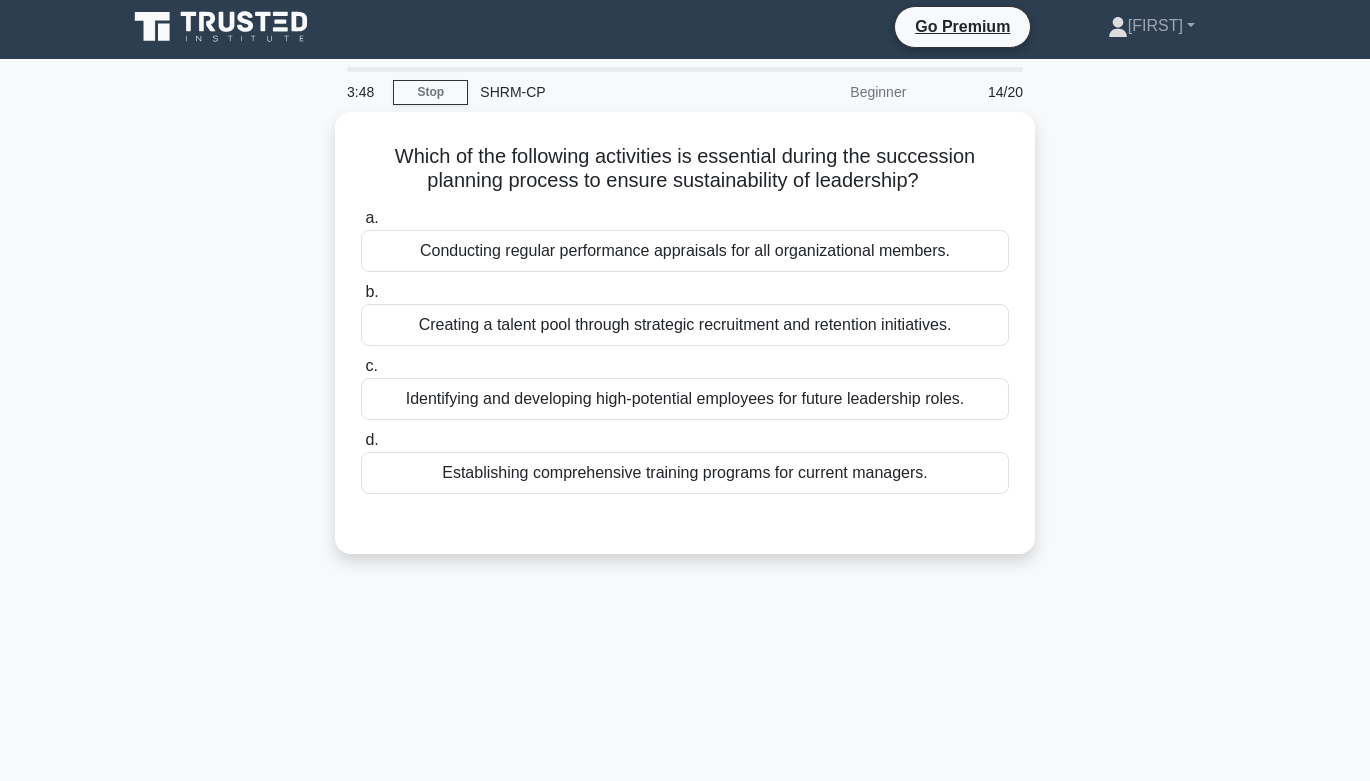 scroll, scrollTop: 3, scrollLeft: 0, axis: vertical 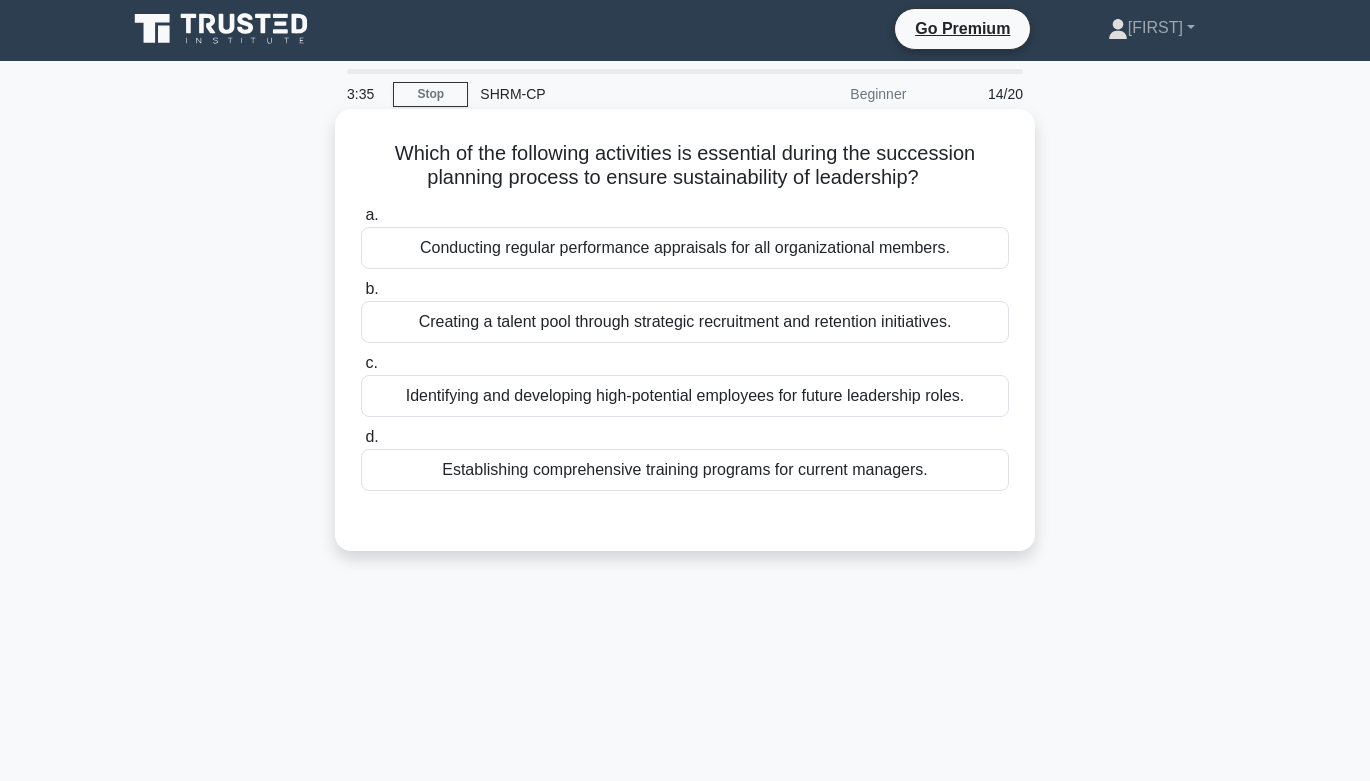 click on "Identifying and developing high-potential employees for future leadership roles." at bounding box center [685, 396] 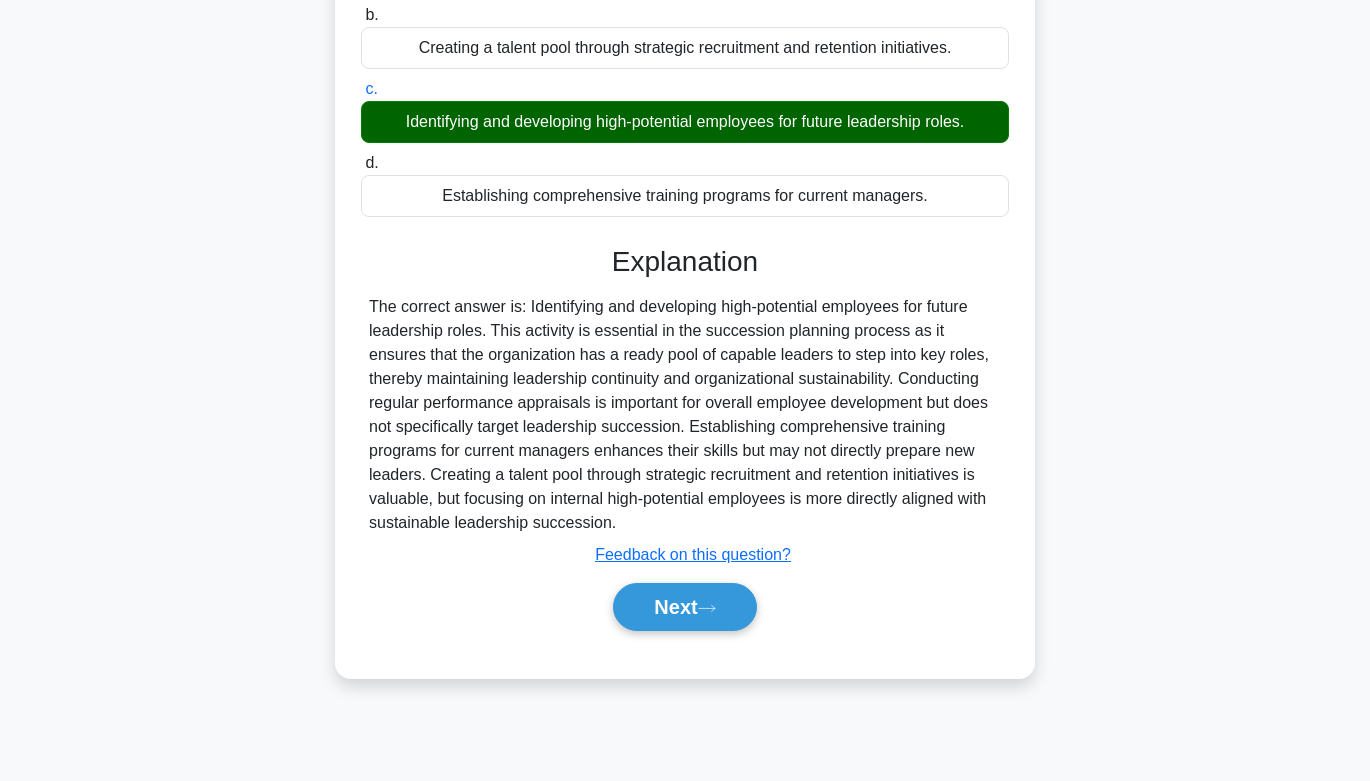 scroll, scrollTop: 280, scrollLeft: 0, axis: vertical 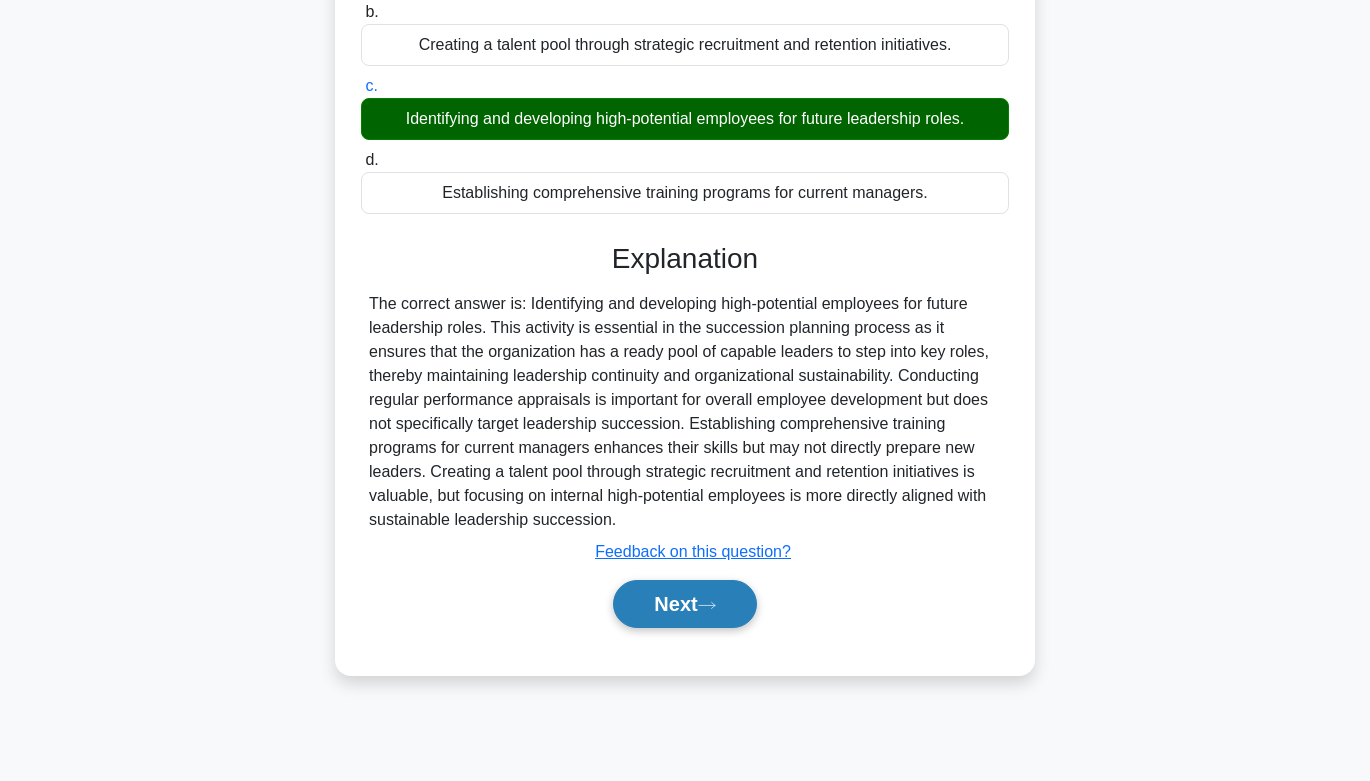 click on "Next" at bounding box center [684, 604] 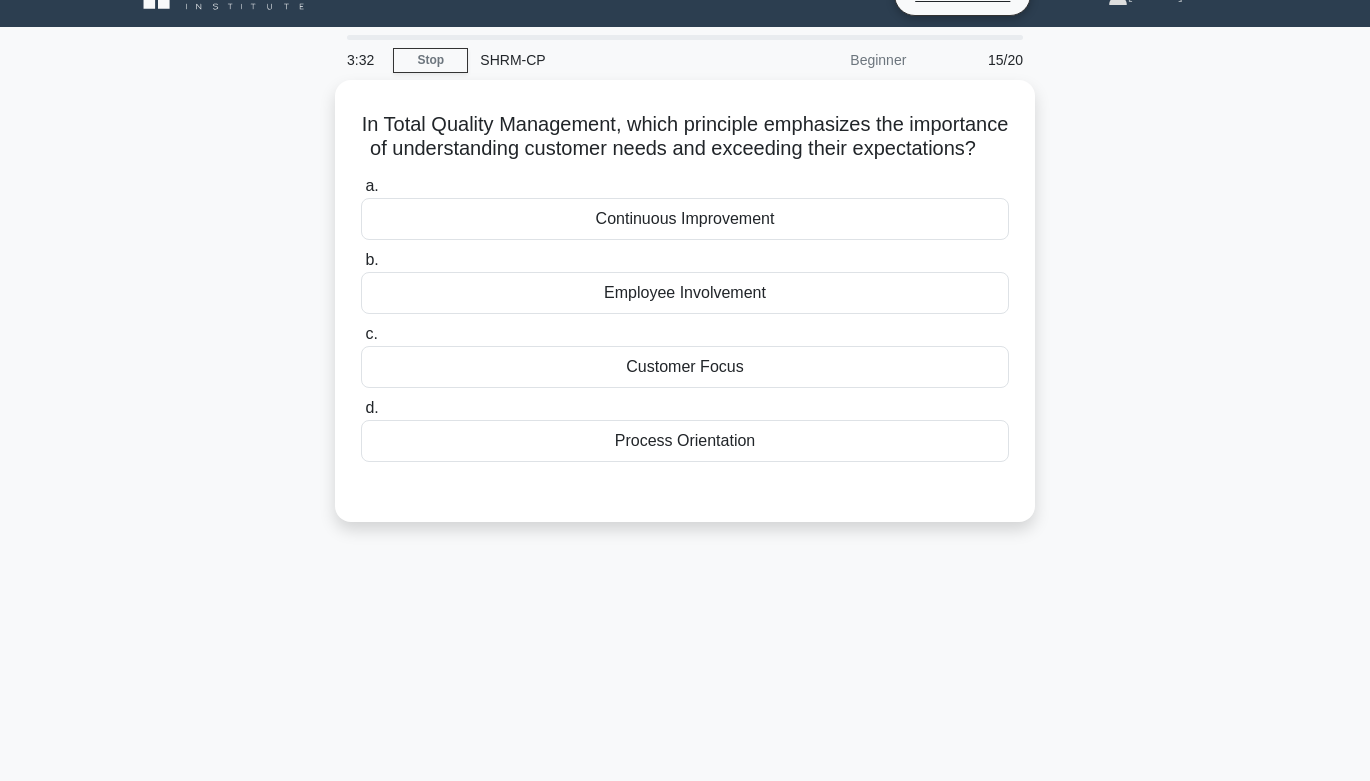 scroll, scrollTop: 19, scrollLeft: 0, axis: vertical 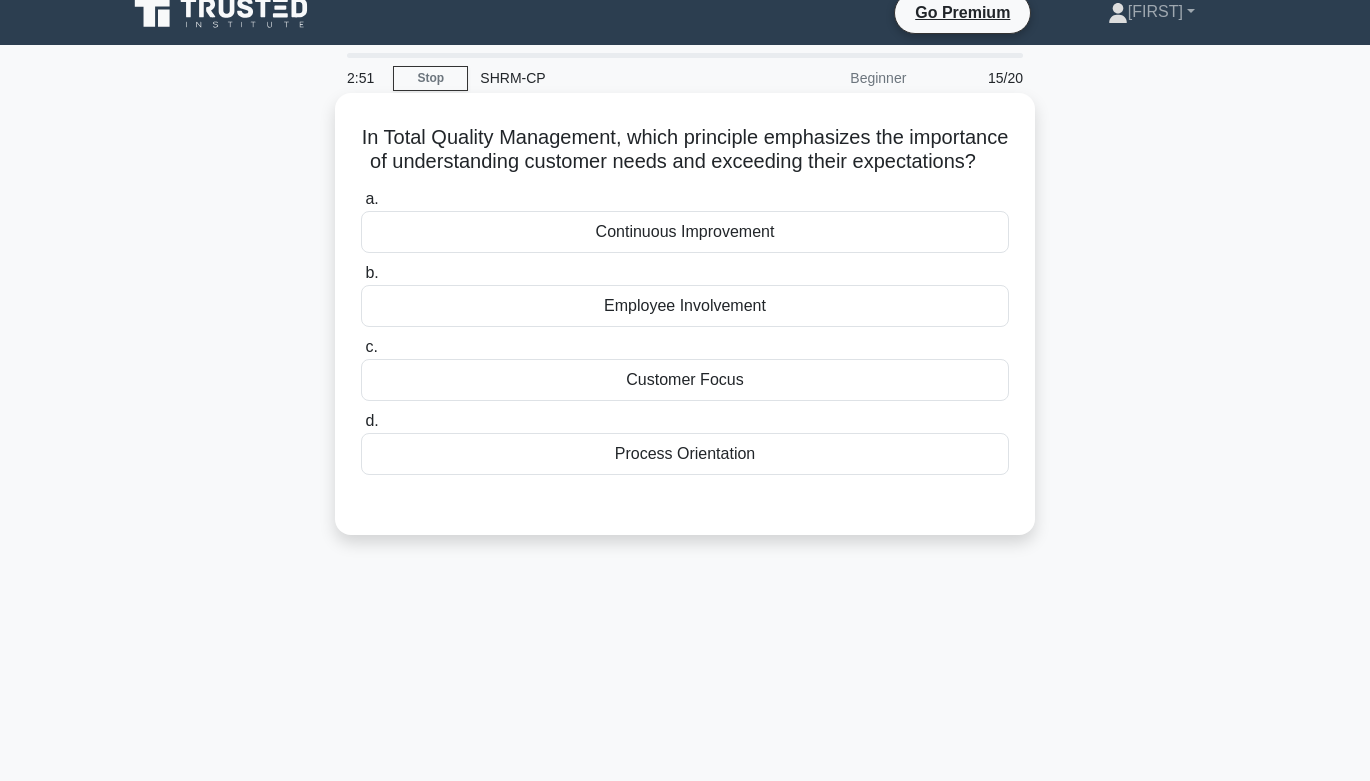 click on "Customer Focus" at bounding box center (685, 380) 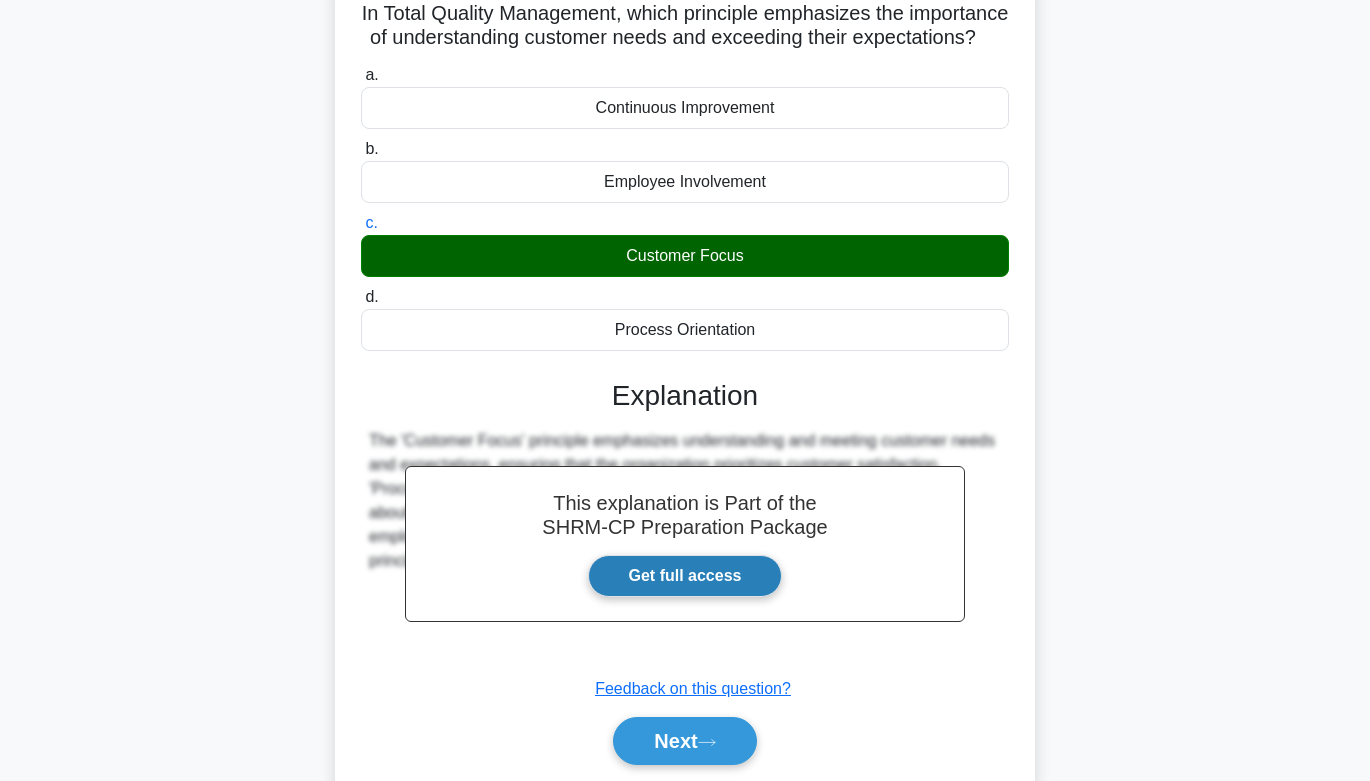 scroll, scrollTop: 144, scrollLeft: 0, axis: vertical 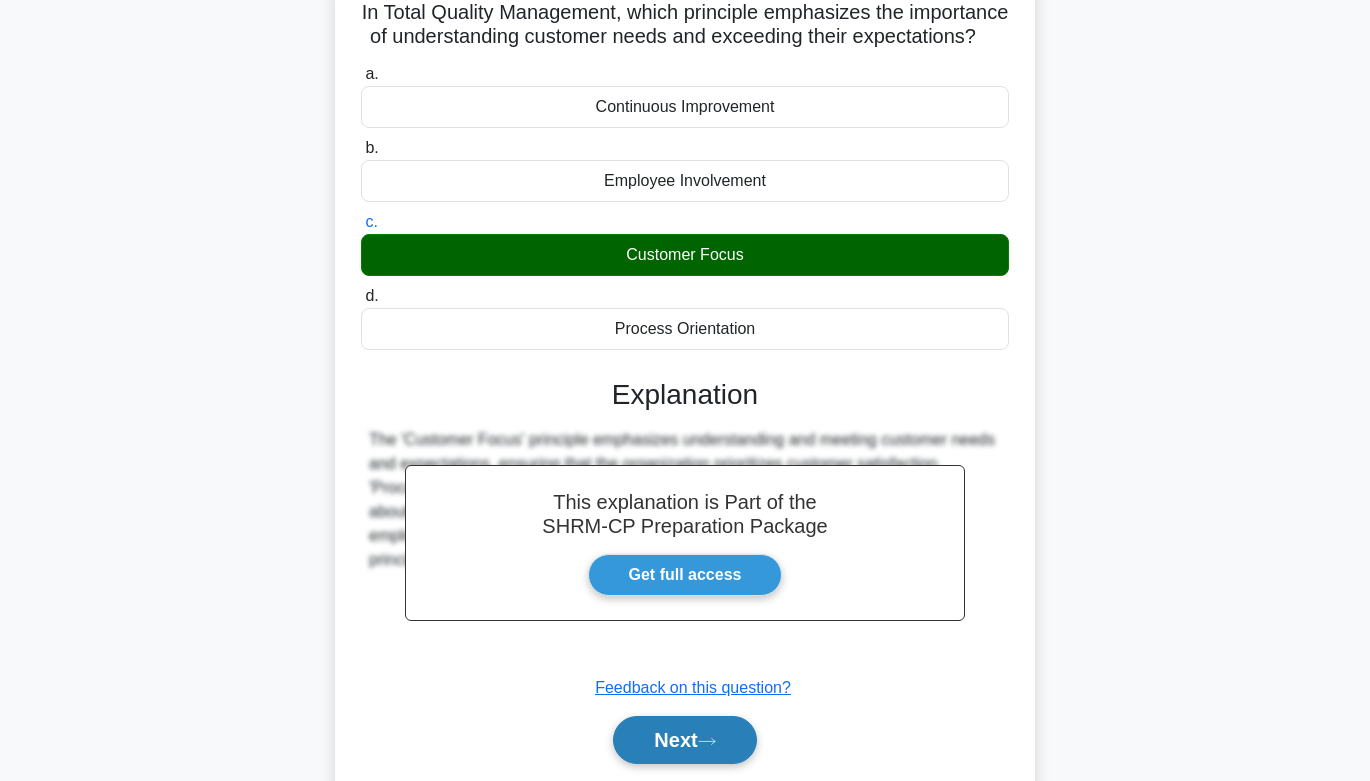 click on "Next" at bounding box center (684, 740) 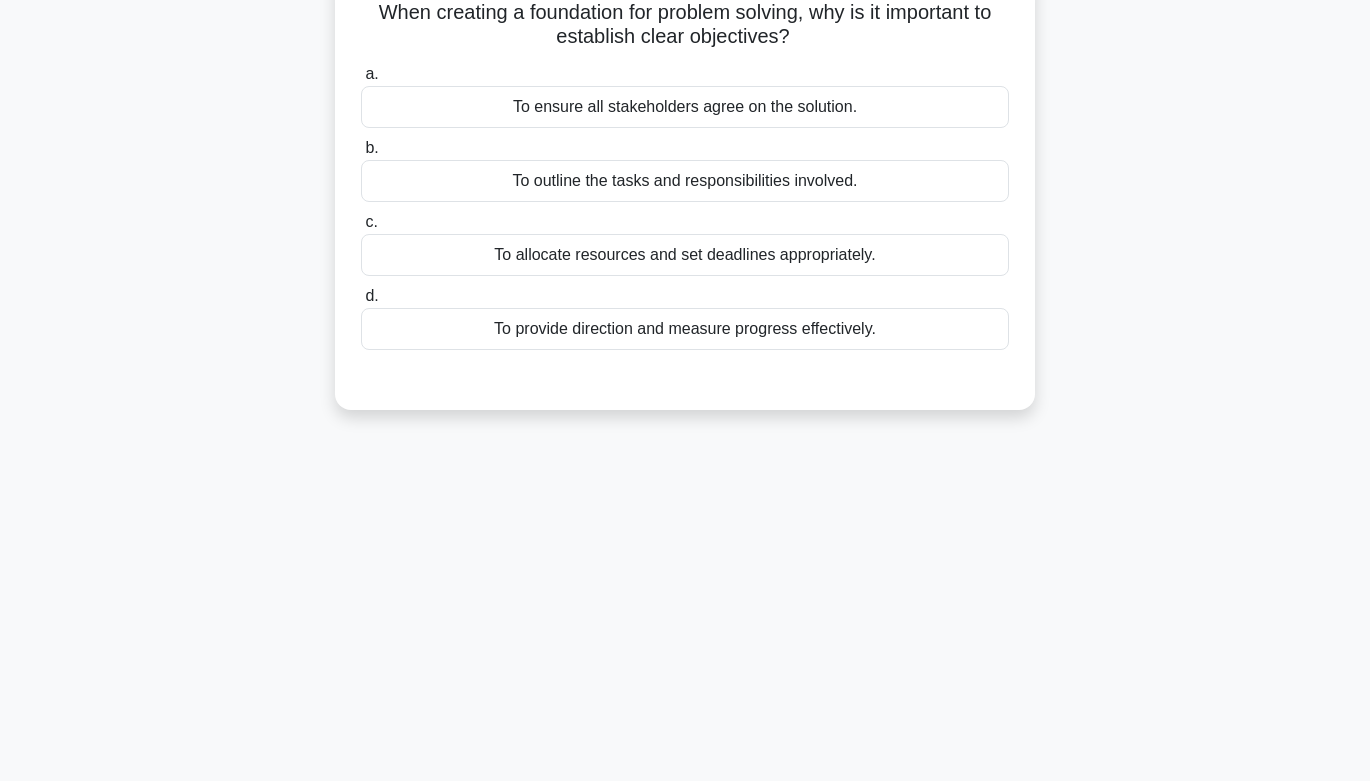 click on "To provide direction and measure progress effectively." at bounding box center (685, 329) 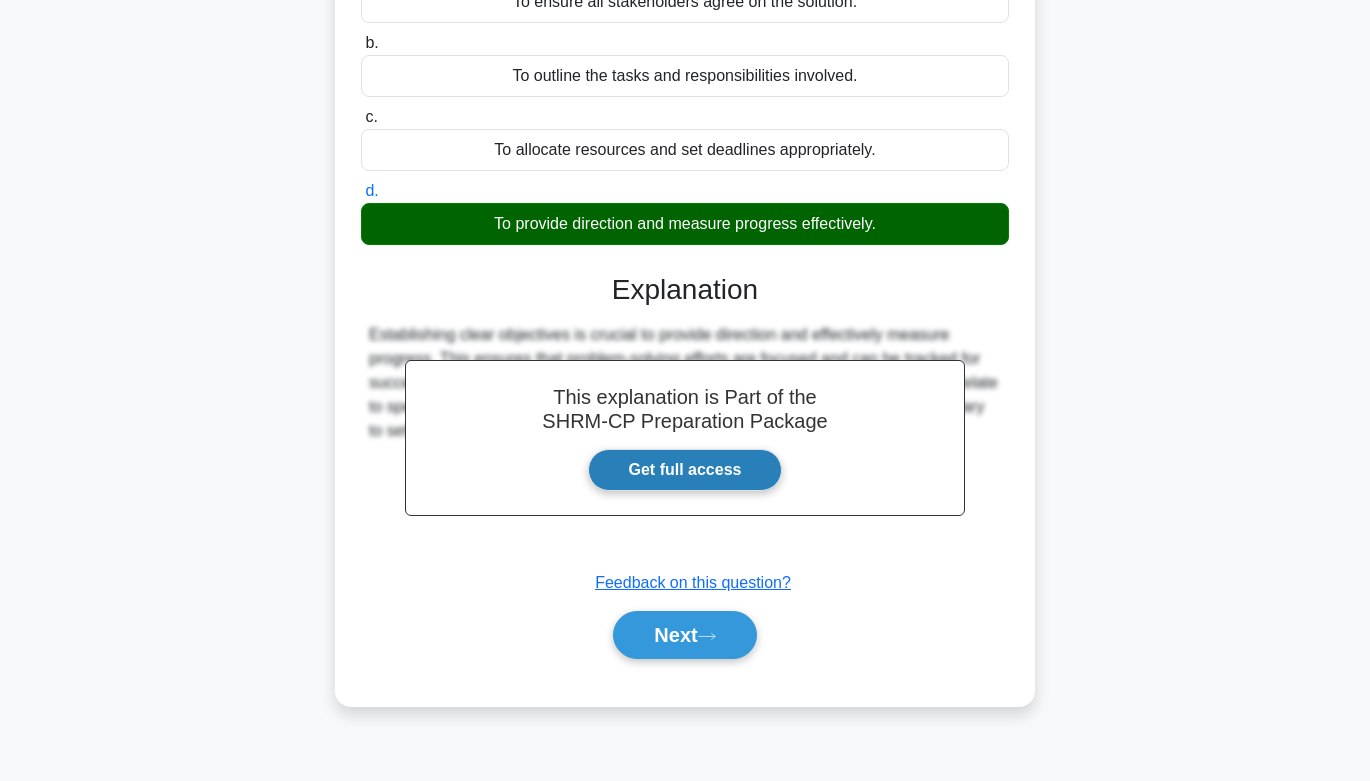 scroll, scrollTop: 250, scrollLeft: 0, axis: vertical 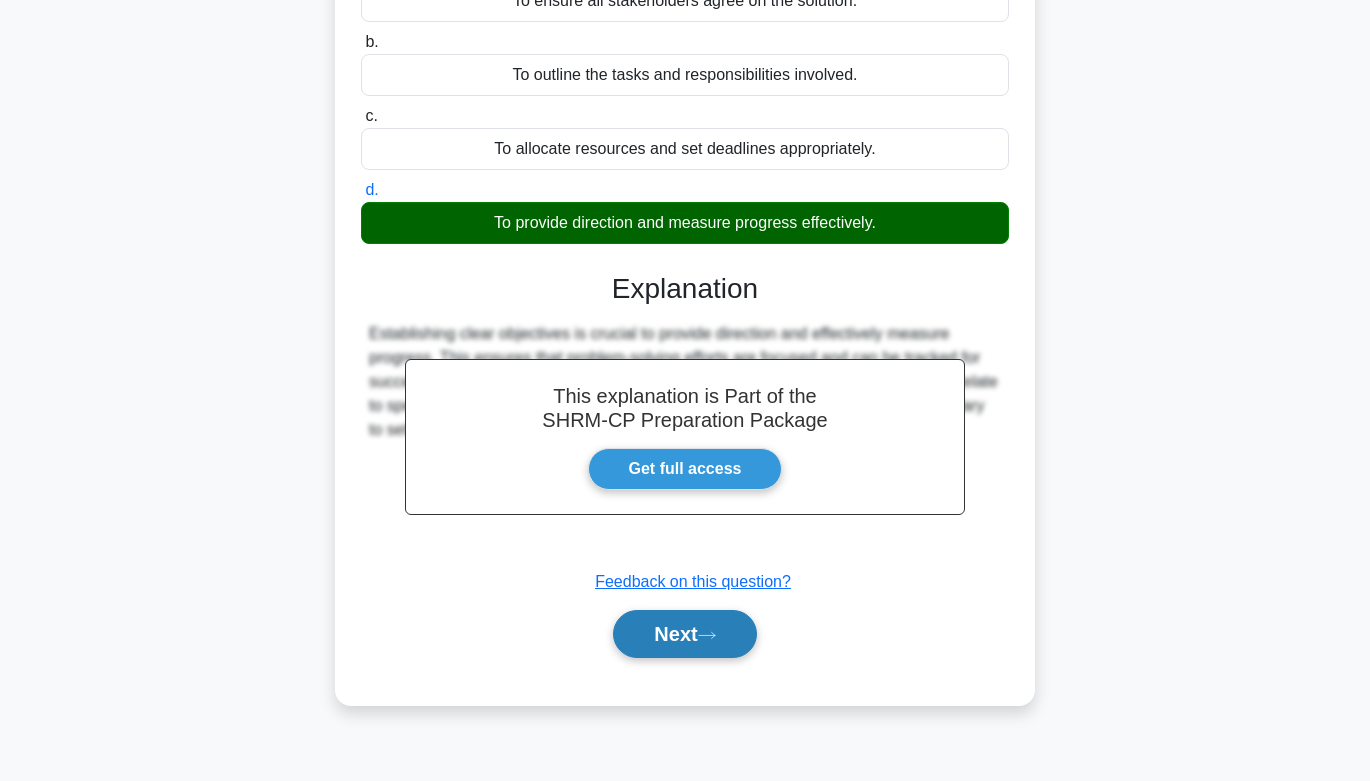 click on "Next" at bounding box center (684, 634) 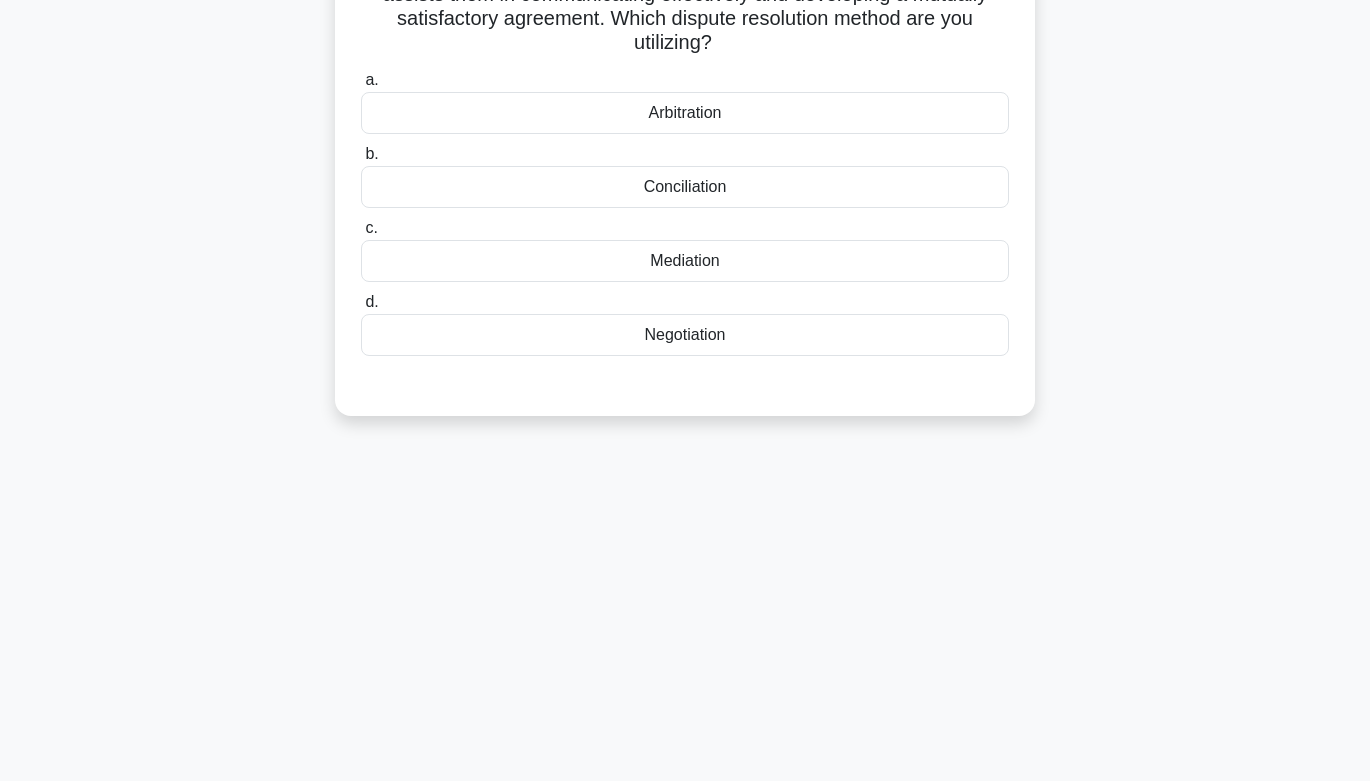 scroll, scrollTop: 239, scrollLeft: 0, axis: vertical 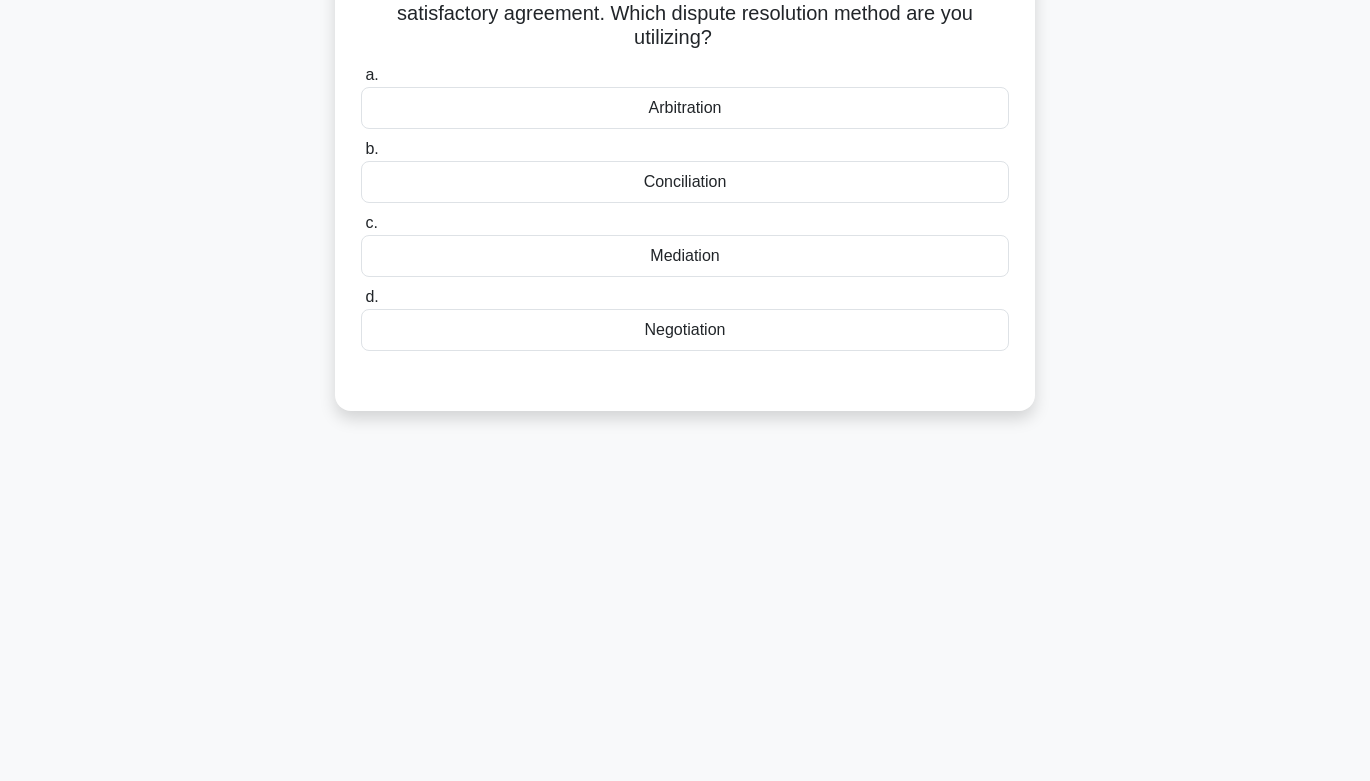 click on "Mediation" at bounding box center (685, 256) 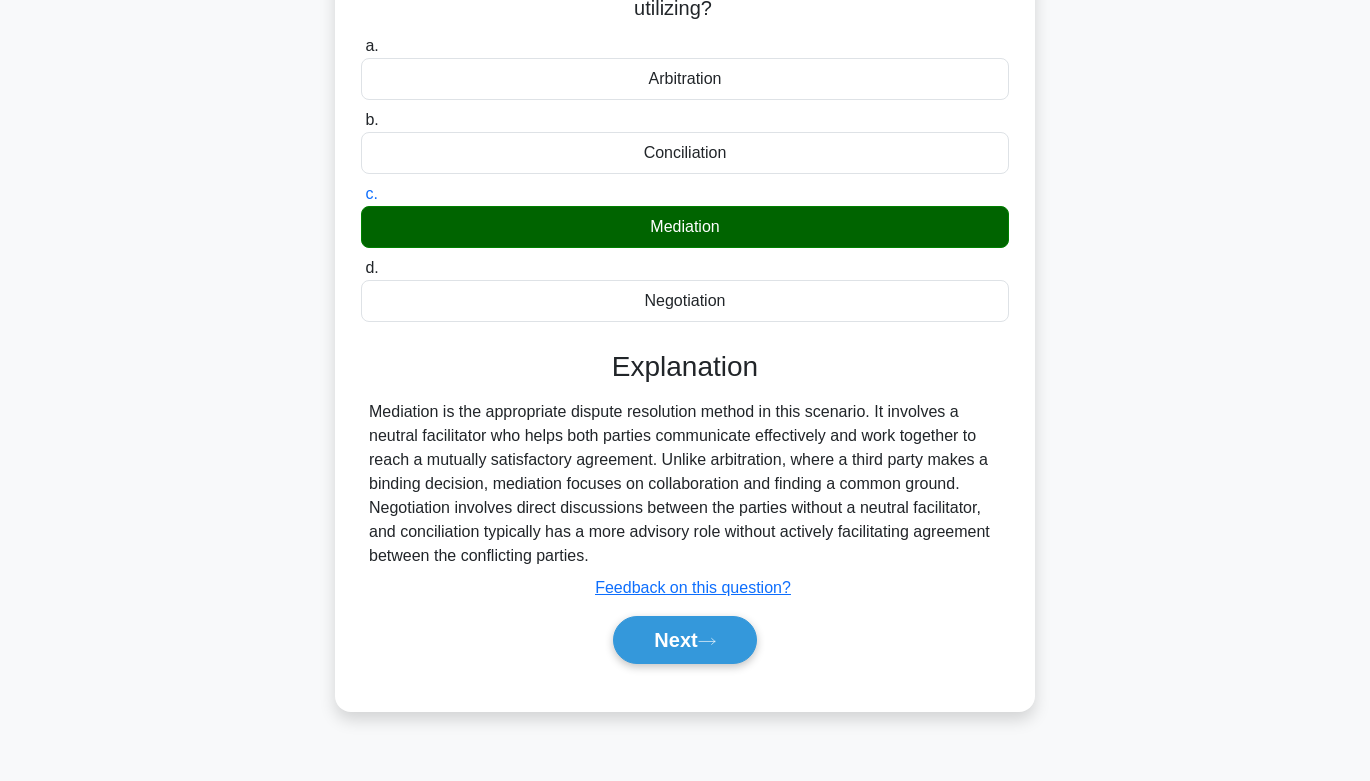 scroll, scrollTop: 273, scrollLeft: 0, axis: vertical 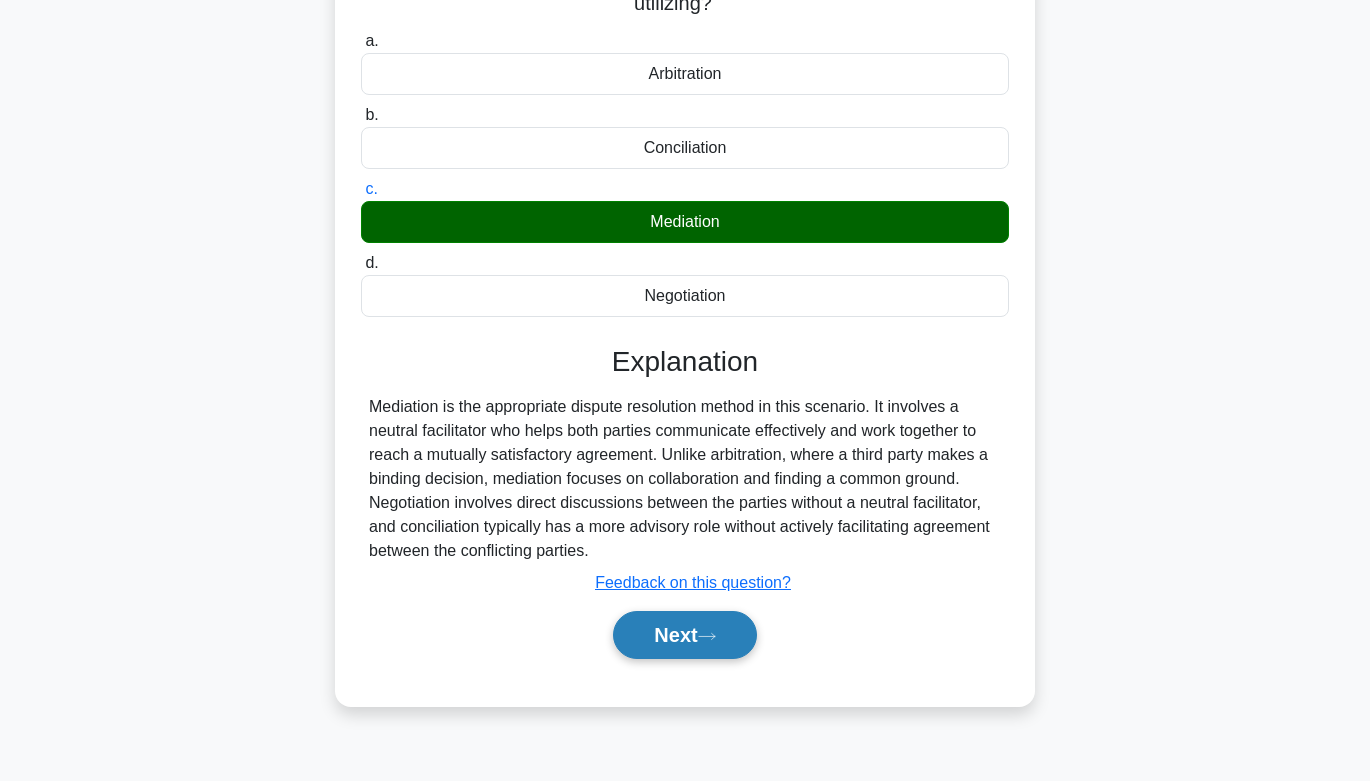 click on "Next" at bounding box center (684, 635) 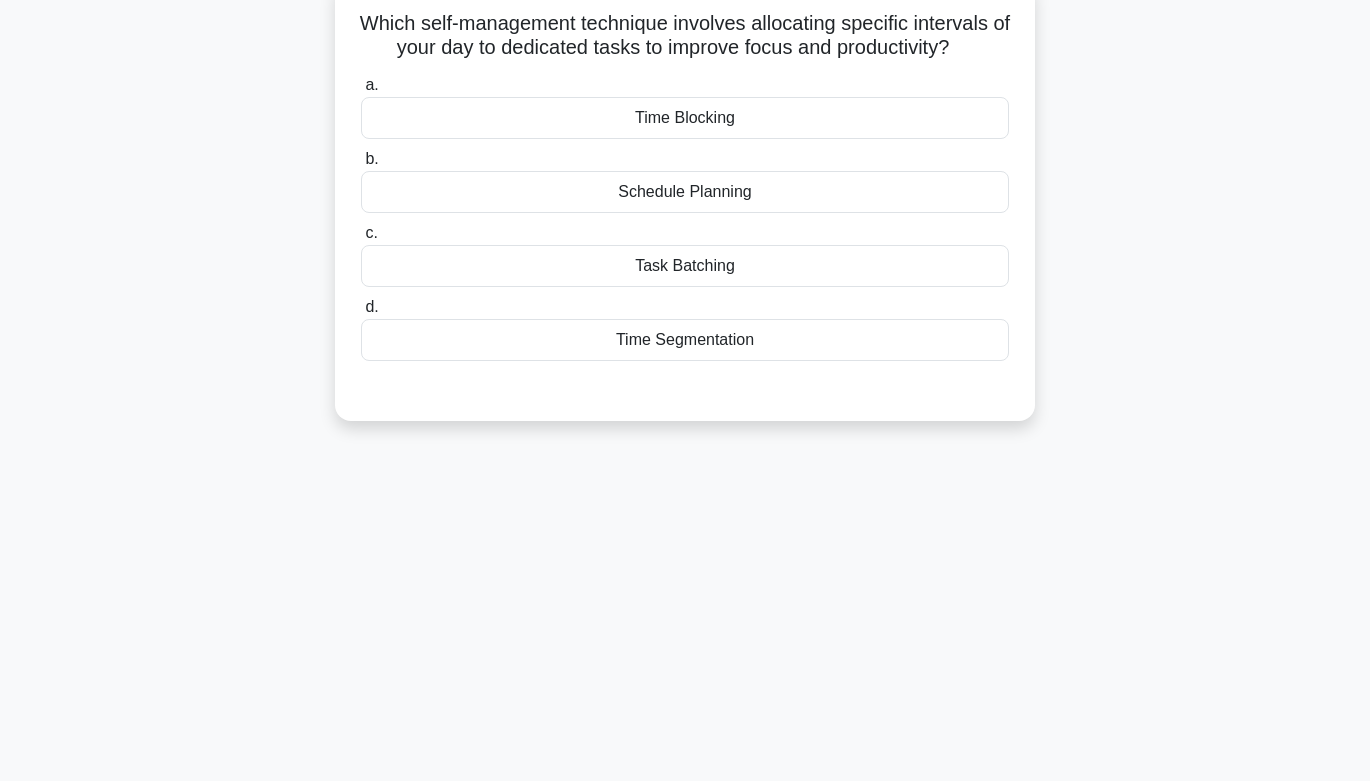 scroll, scrollTop: 137, scrollLeft: 0, axis: vertical 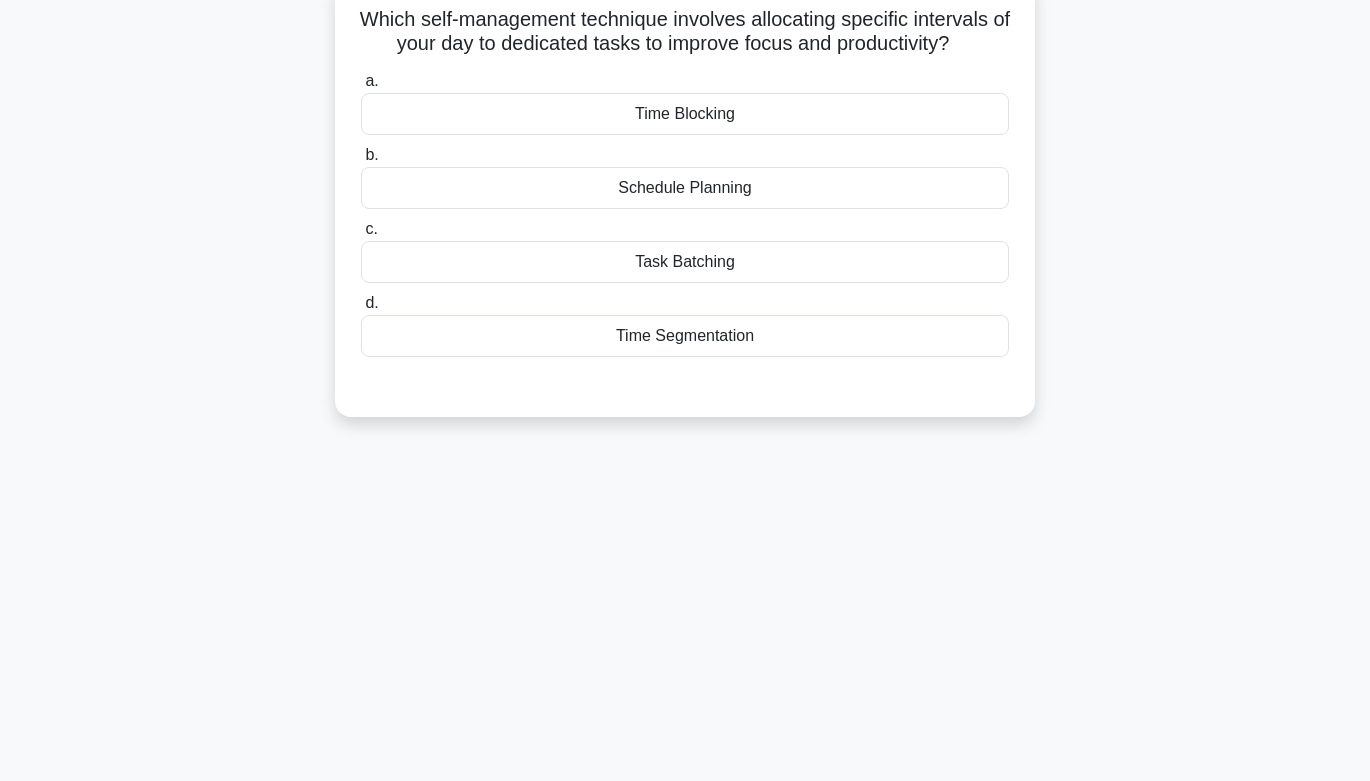 click on "Time Blocking" at bounding box center (685, 114) 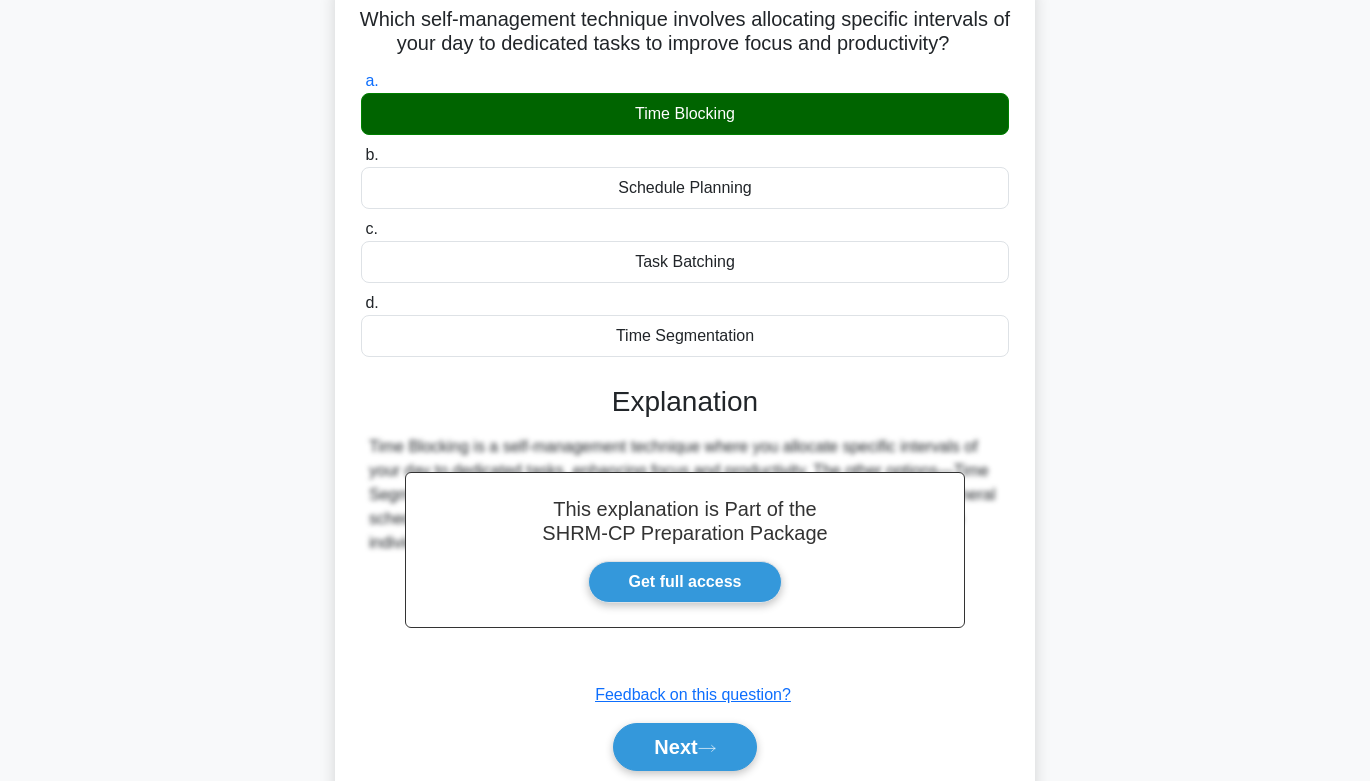 scroll, scrollTop: 299, scrollLeft: 0, axis: vertical 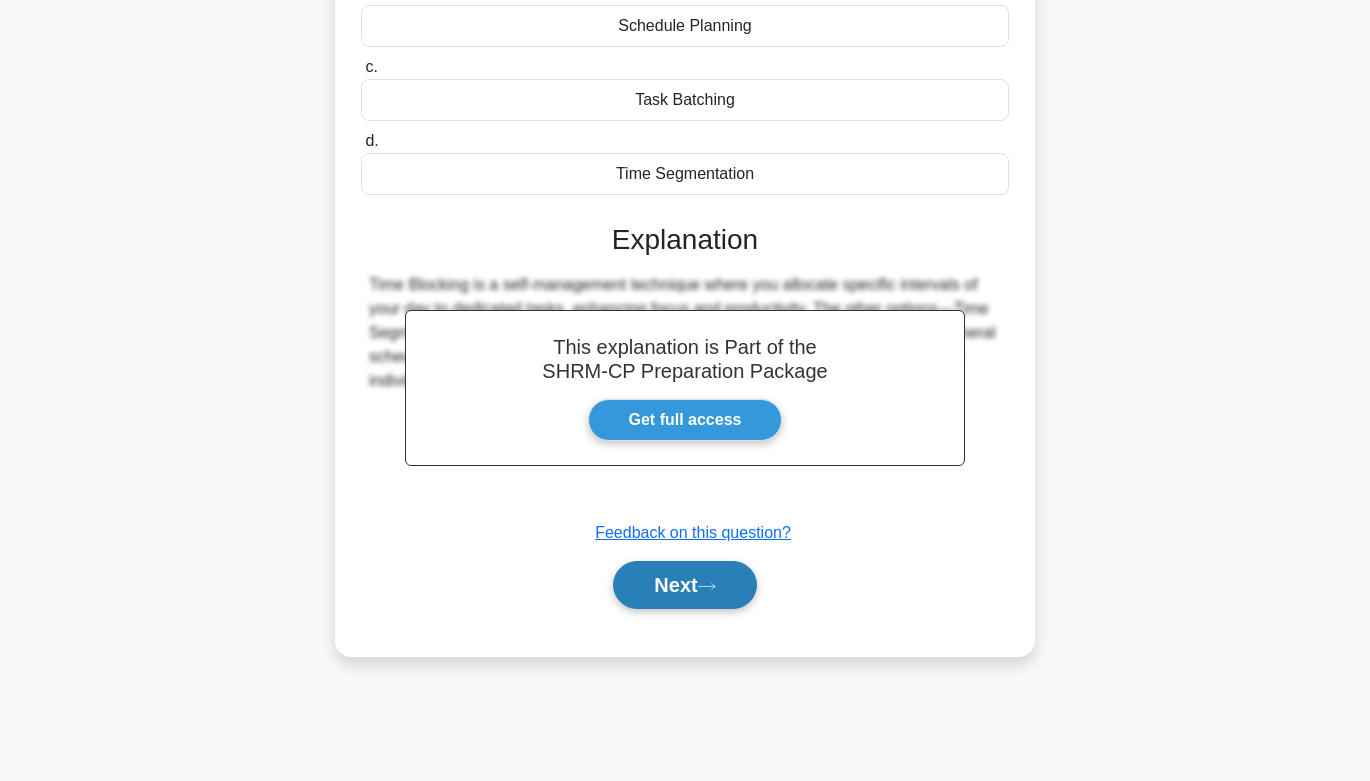click 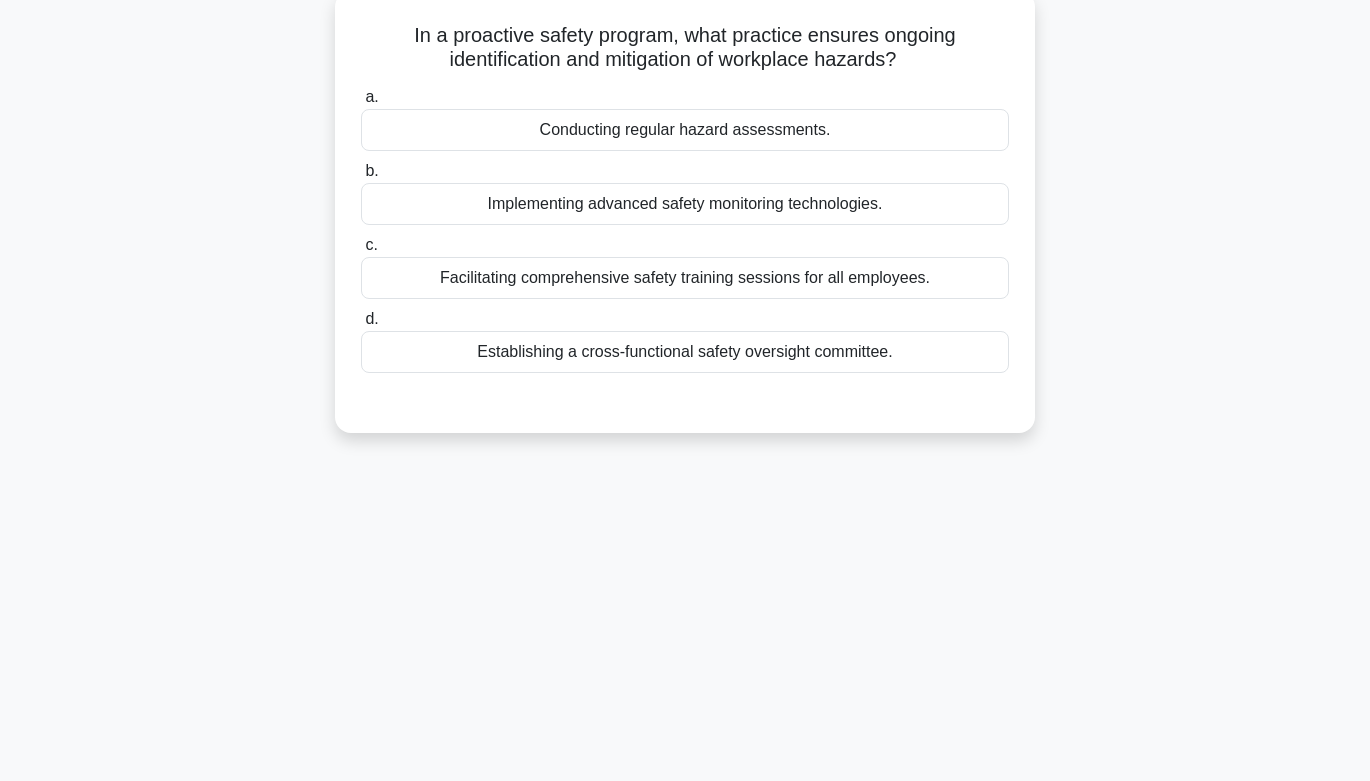 scroll, scrollTop: 122, scrollLeft: 0, axis: vertical 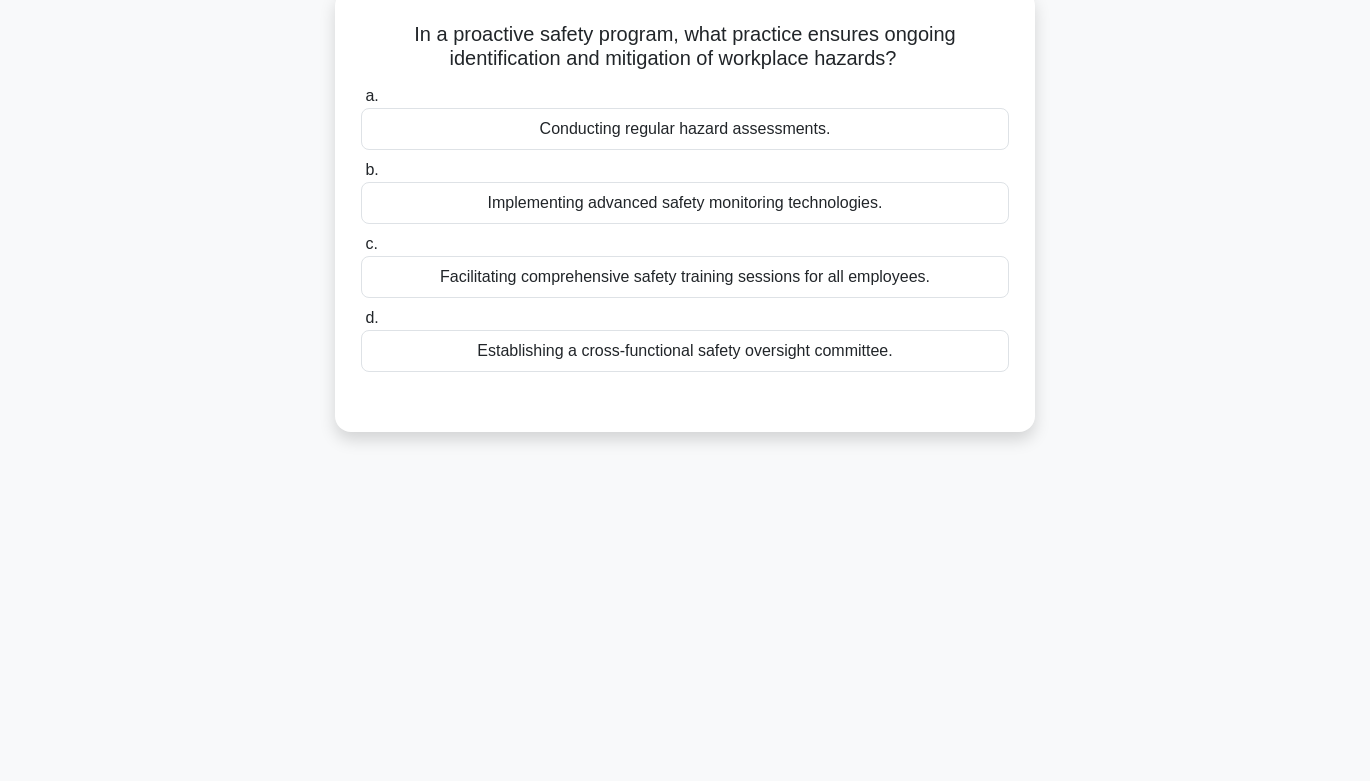click on "Establishing a cross-functional safety oversight committee." at bounding box center (685, 351) 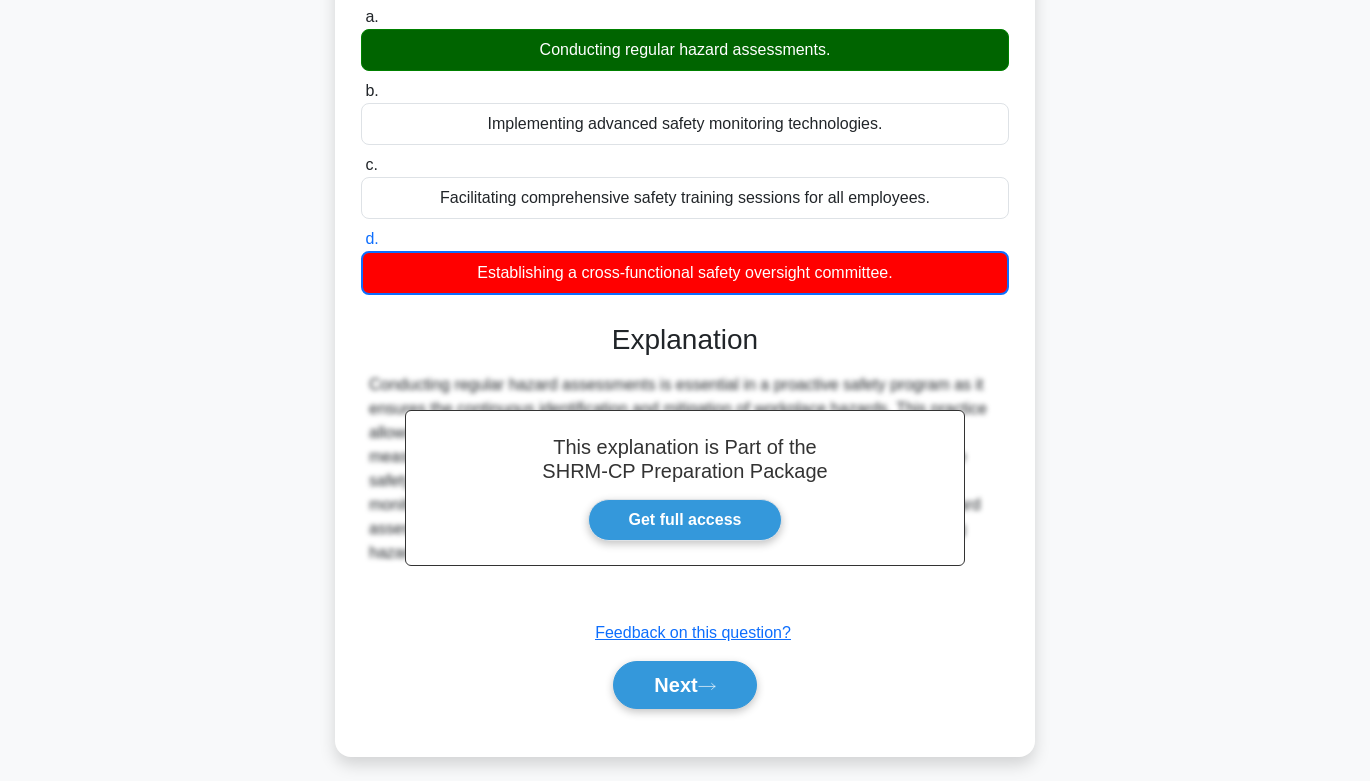 scroll, scrollTop: 299, scrollLeft: 0, axis: vertical 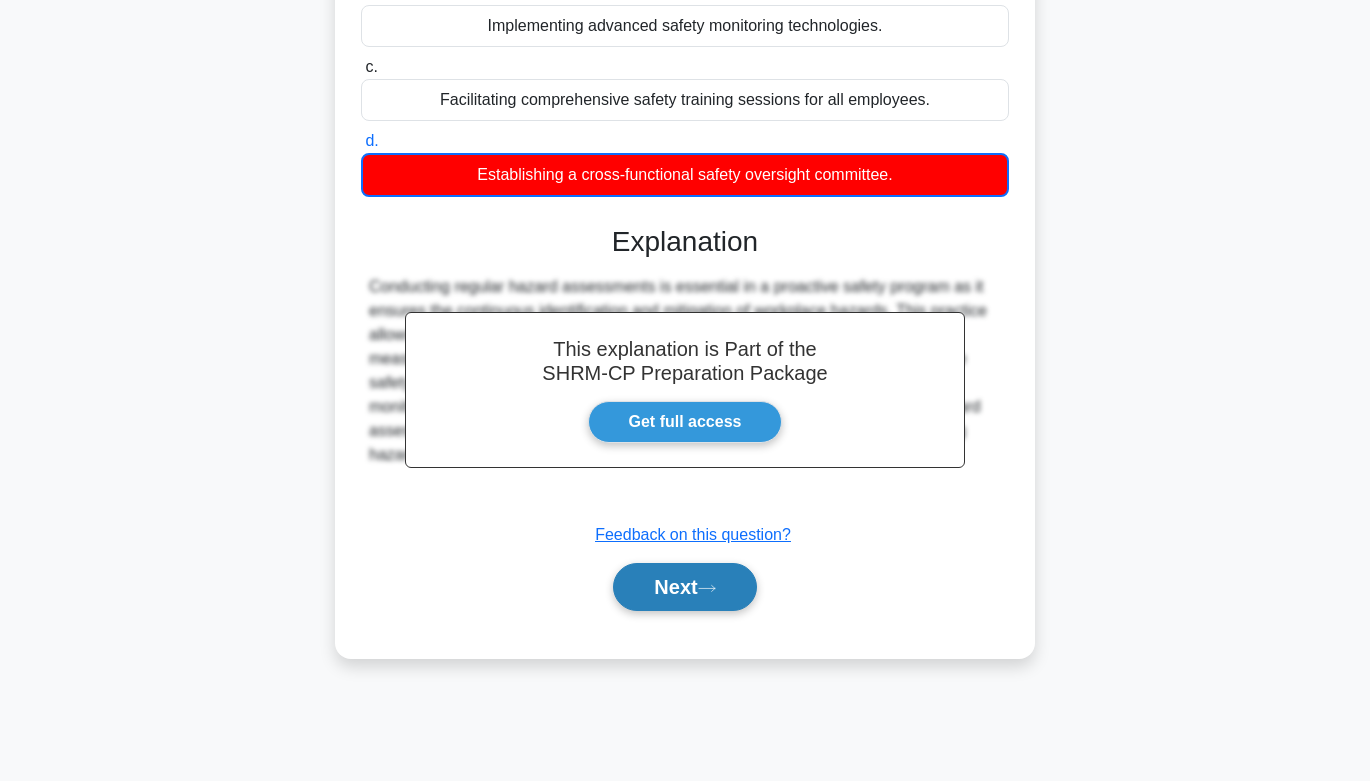 click 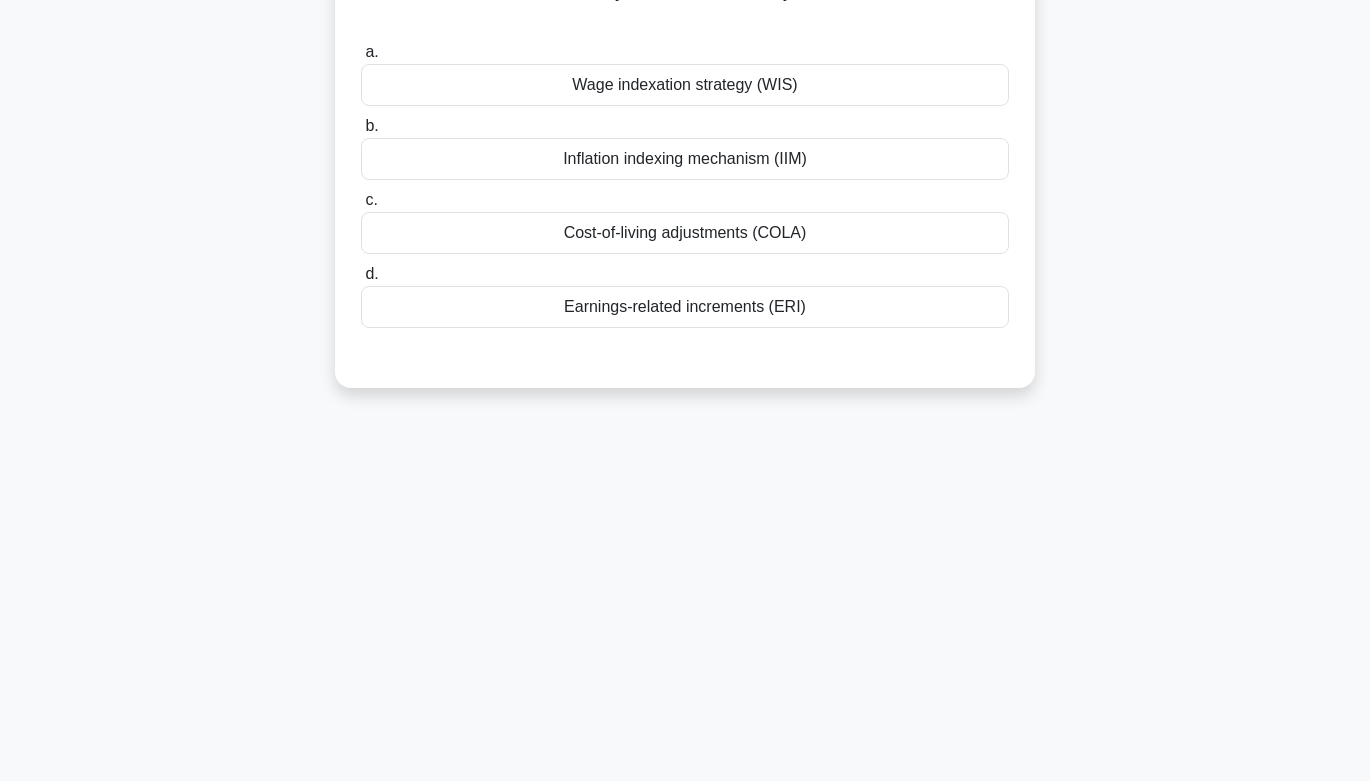 scroll, scrollTop: 174, scrollLeft: 0, axis: vertical 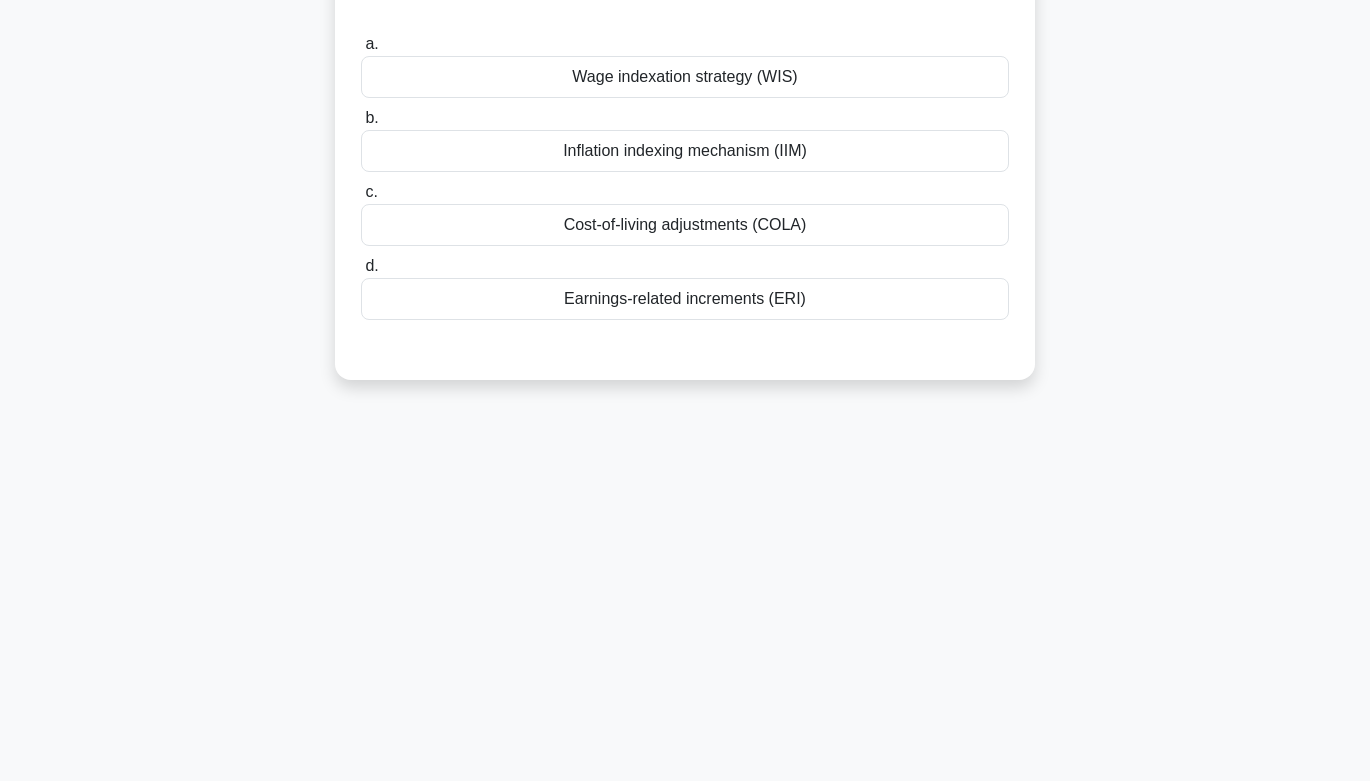 click on "Cost-of-living adjustments (COLA)" at bounding box center (685, 225) 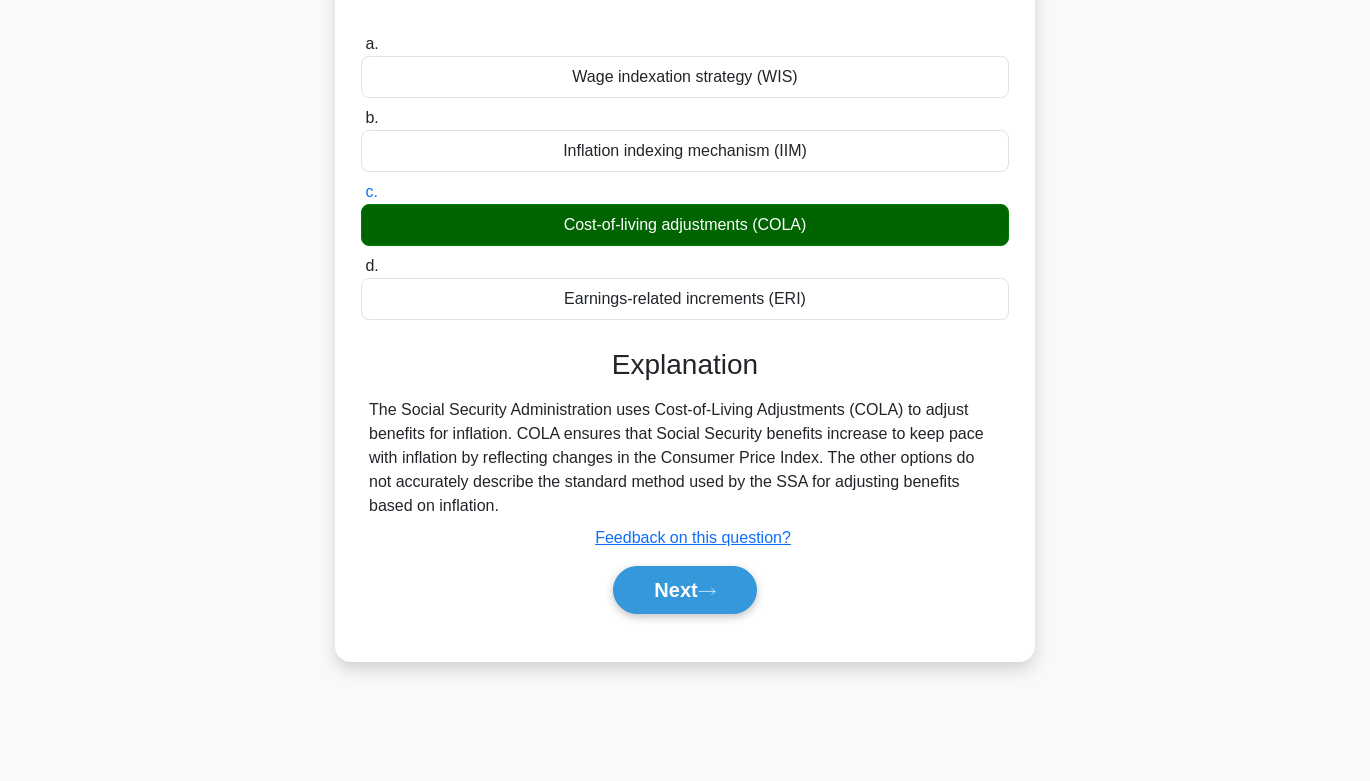 scroll, scrollTop: 209, scrollLeft: 0, axis: vertical 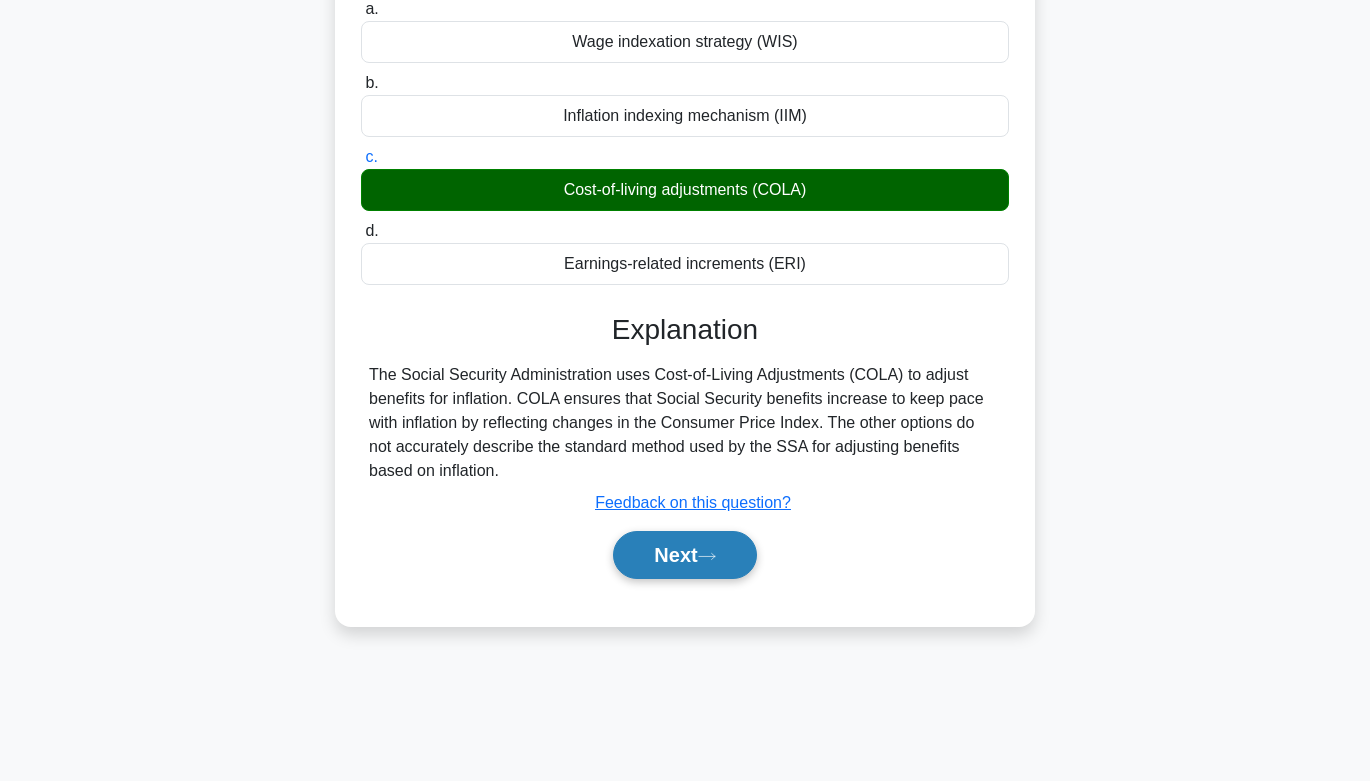 click on "Next" at bounding box center [684, 555] 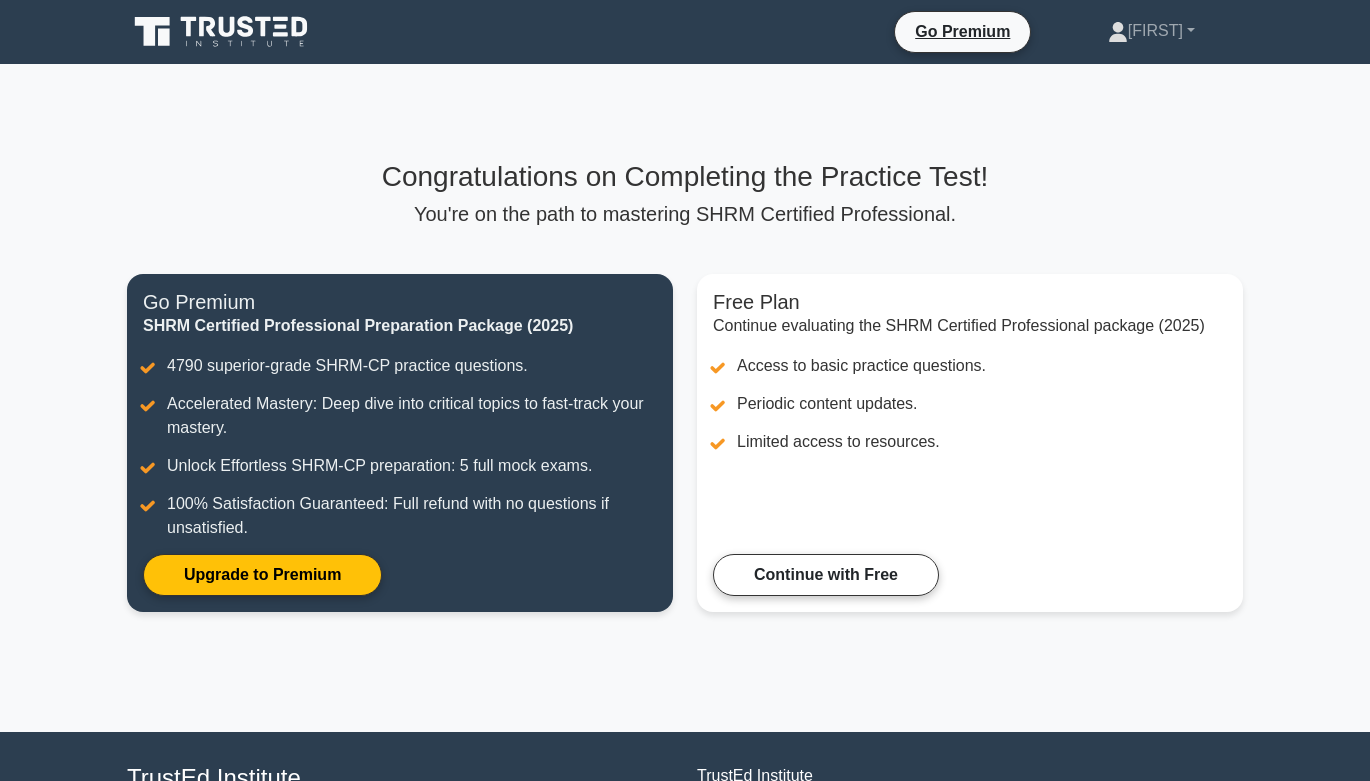 scroll, scrollTop: 0, scrollLeft: 0, axis: both 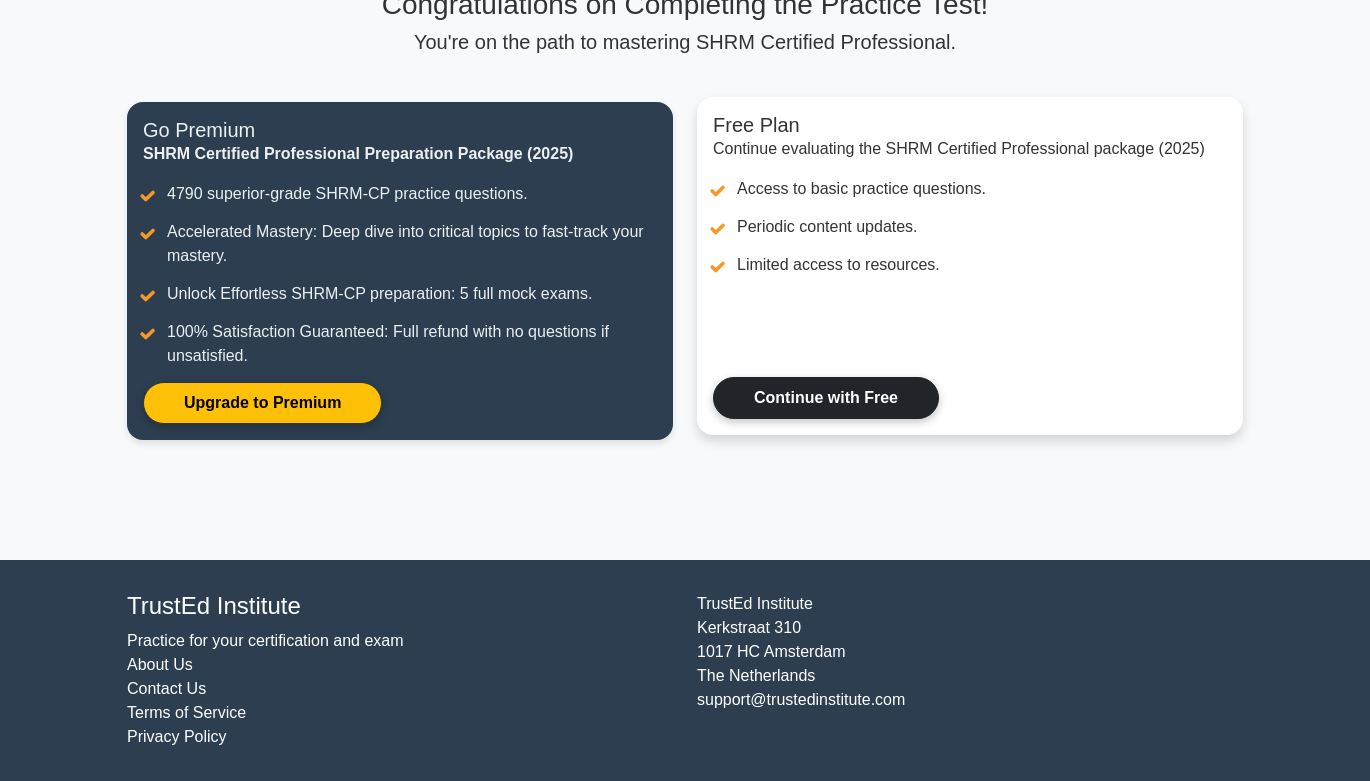 click on "Continue with Free" at bounding box center [826, 398] 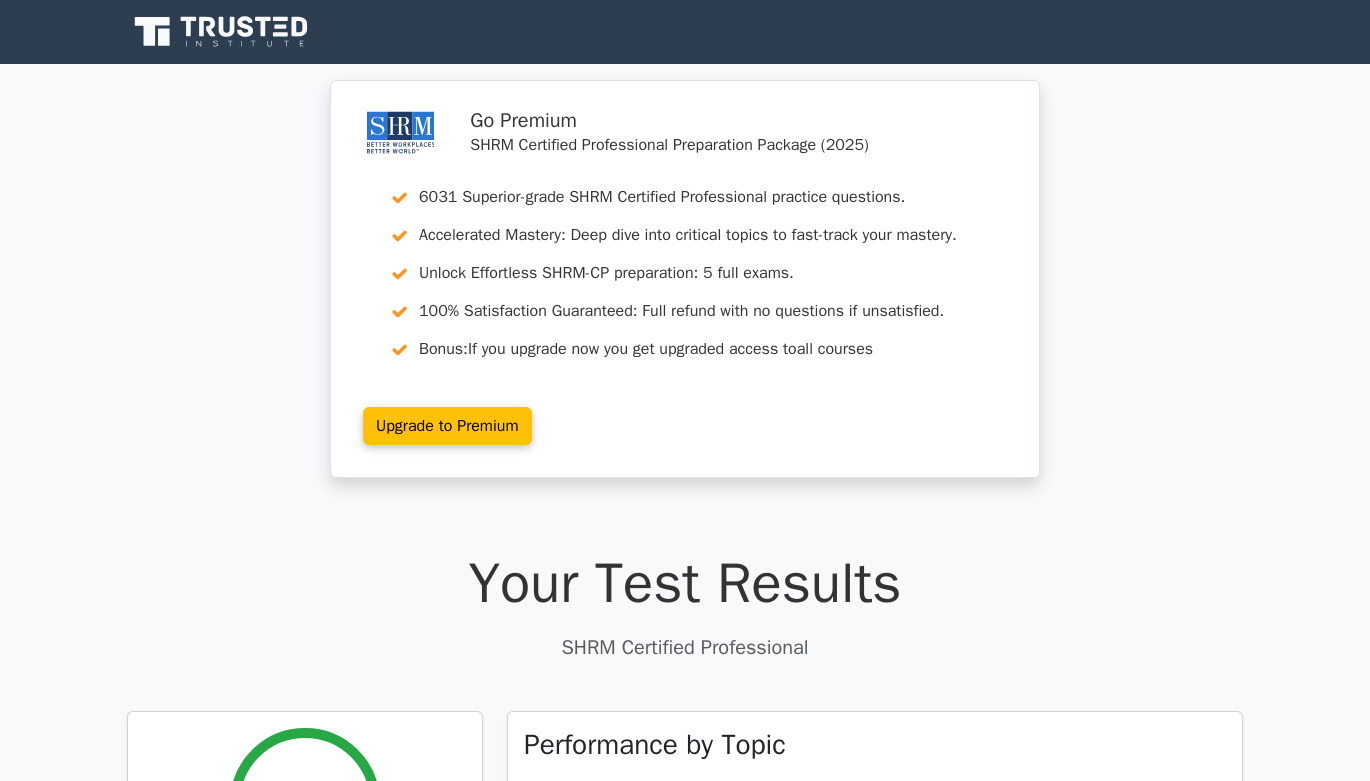 scroll, scrollTop: 0, scrollLeft: 0, axis: both 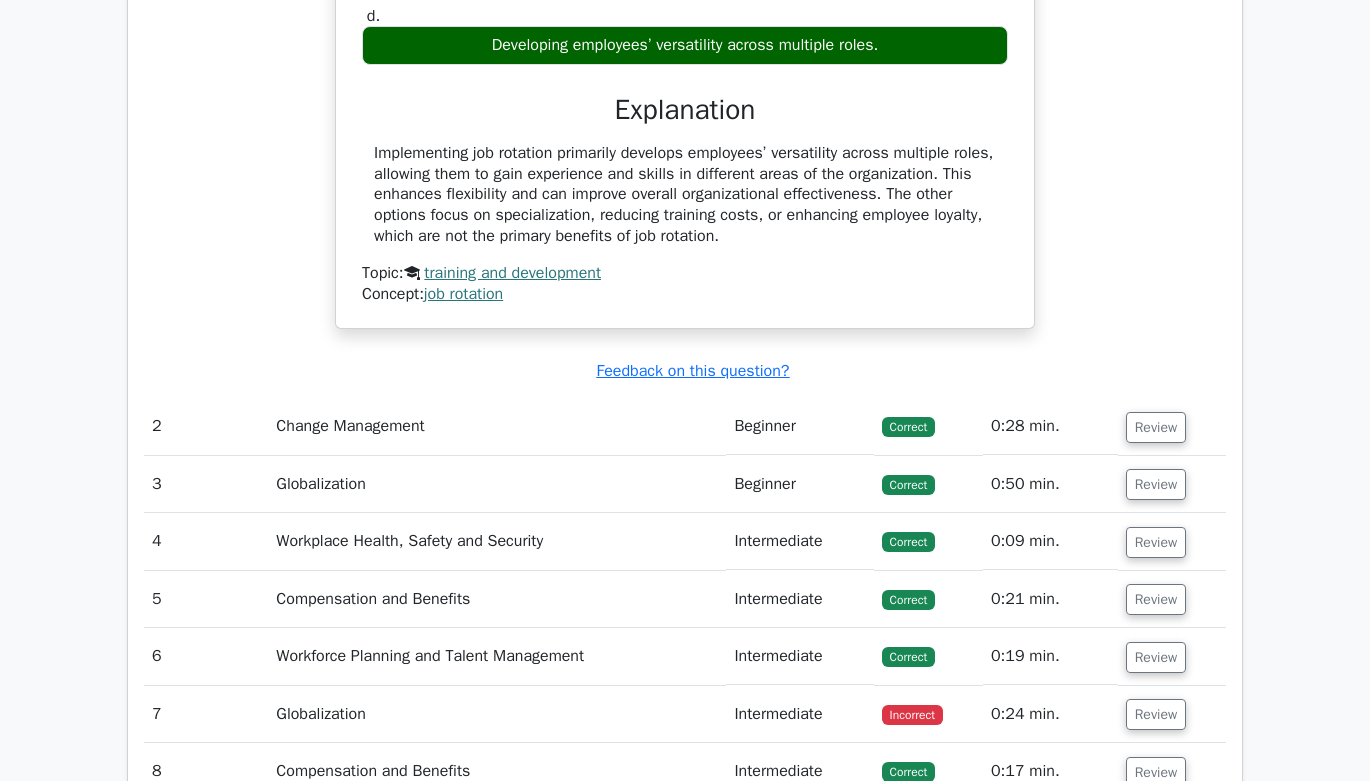 click on "0:28 min." at bounding box center (1050, 426) 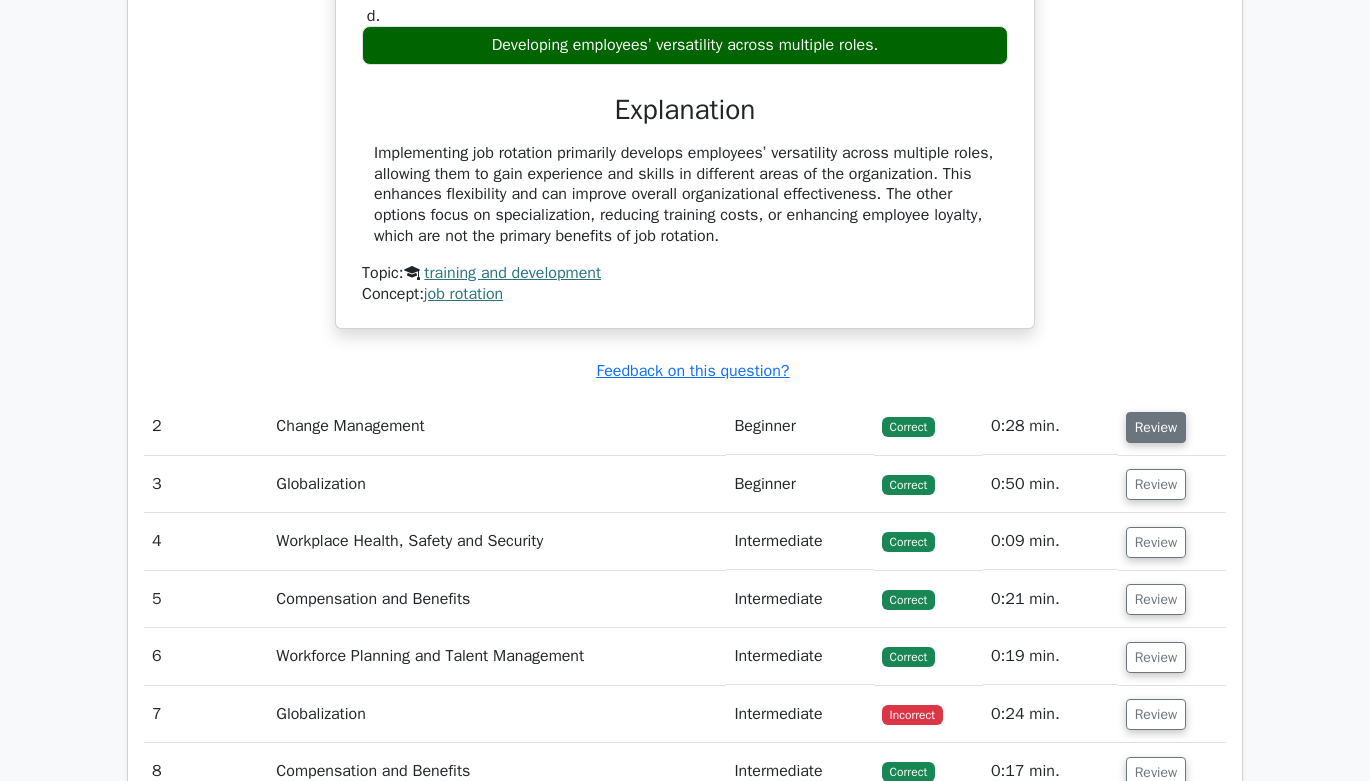 click on "Review" at bounding box center (1156, 427) 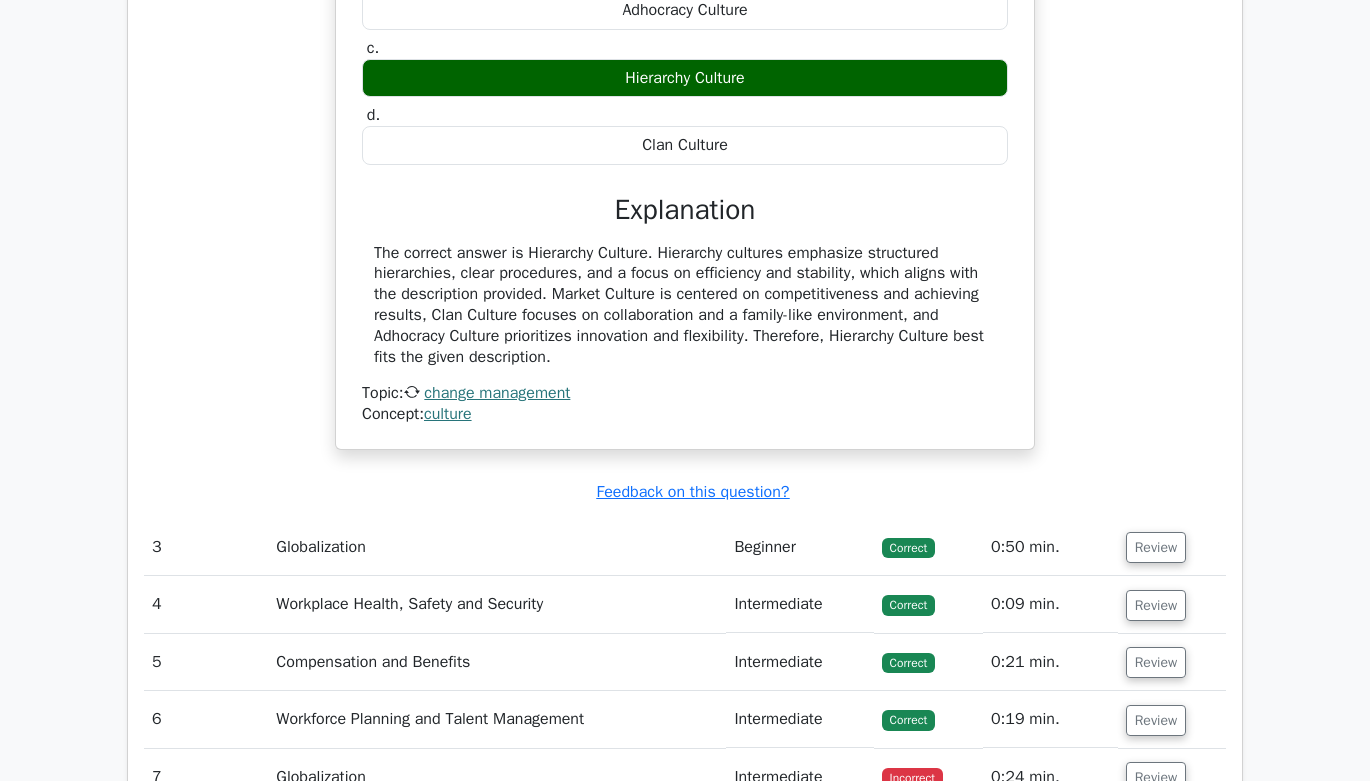 scroll, scrollTop: 2715, scrollLeft: 0, axis: vertical 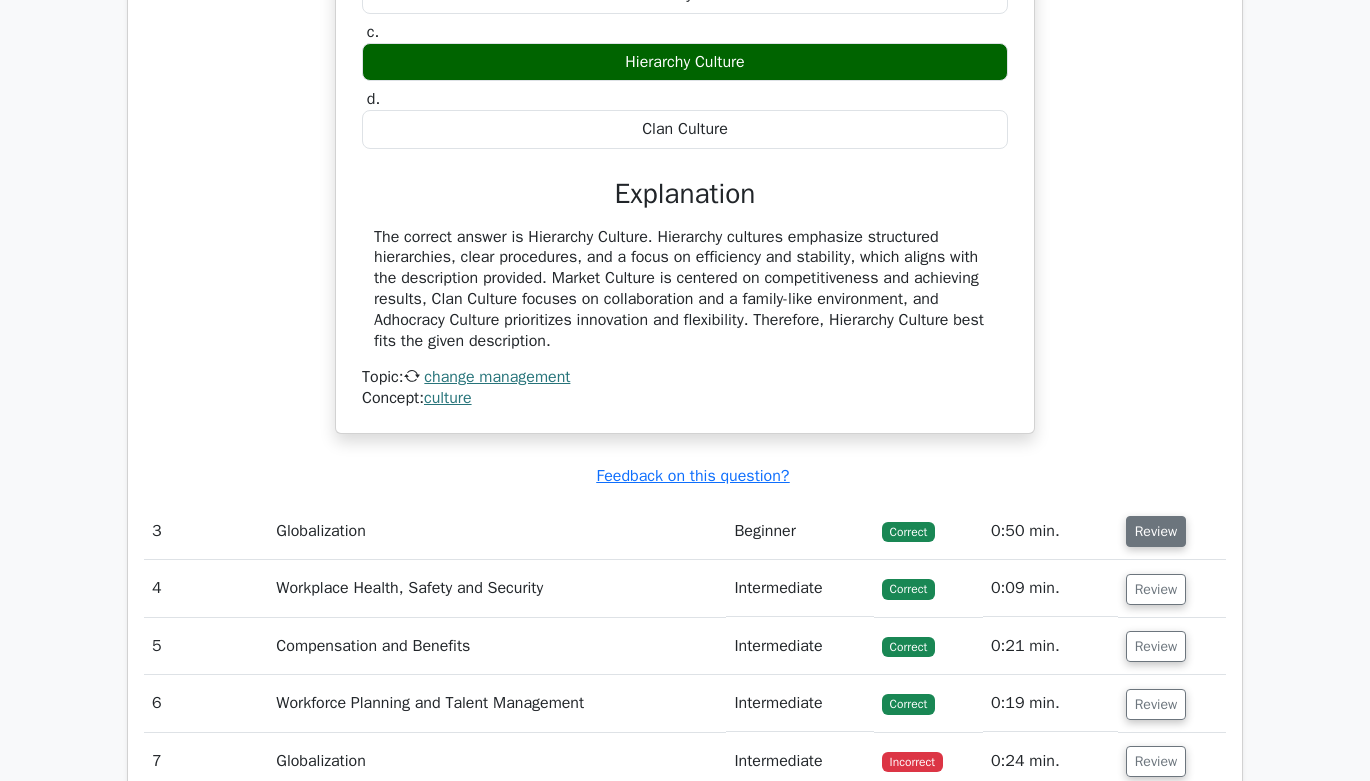 click on "Review" at bounding box center [1156, 531] 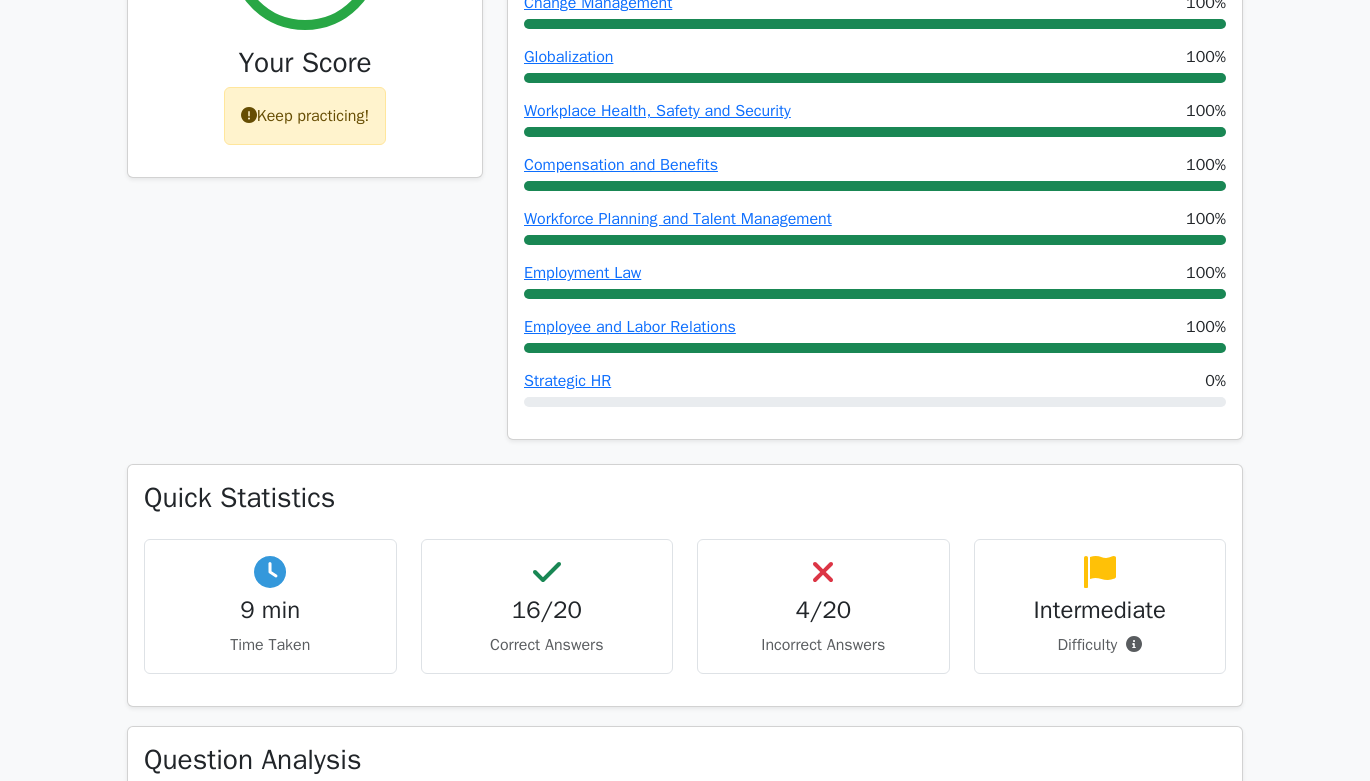 scroll, scrollTop: 0, scrollLeft: 0, axis: both 